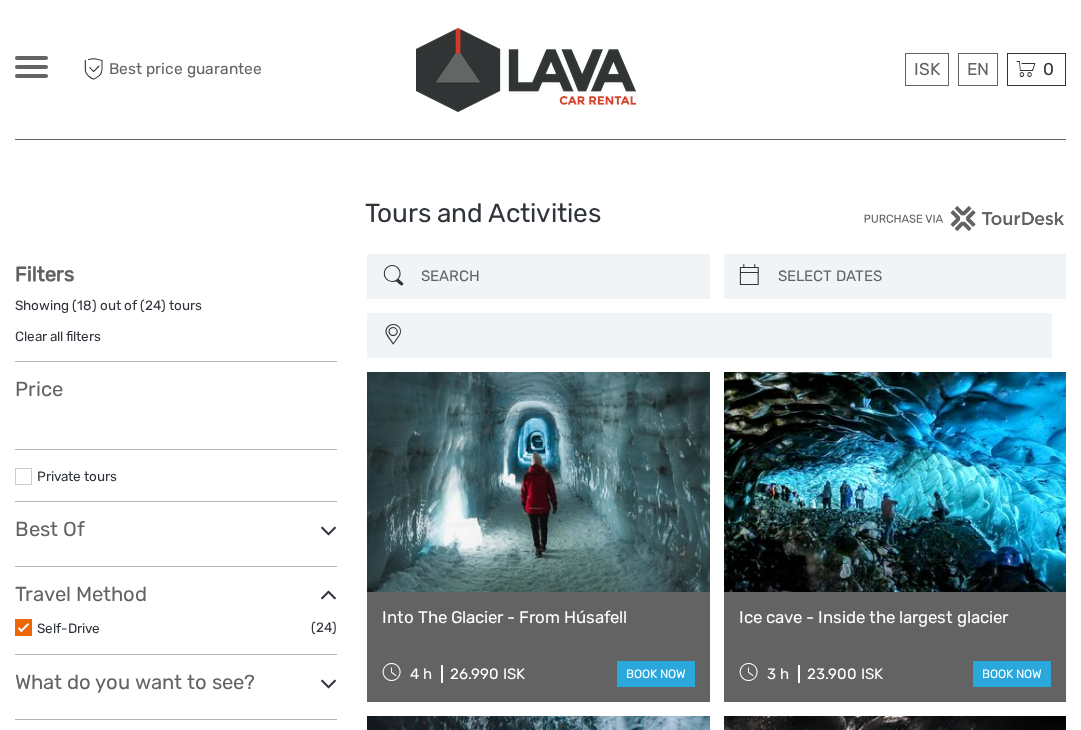 select 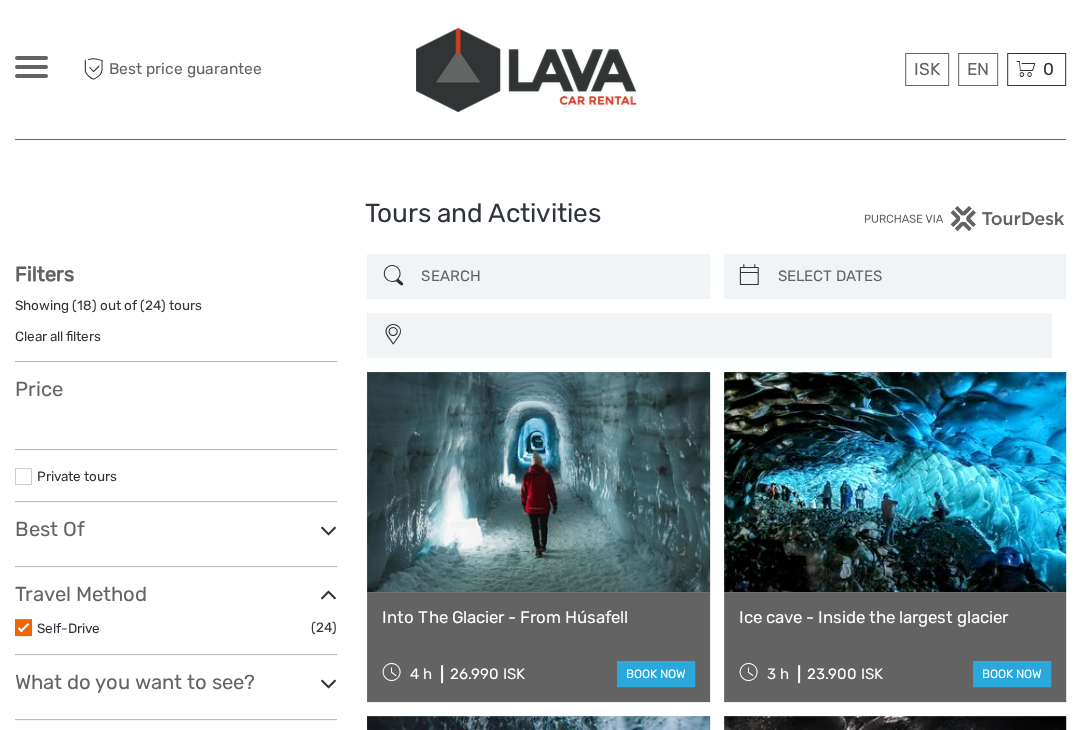 scroll, scrollTop: 0, scrollLeft: 0, axis: both 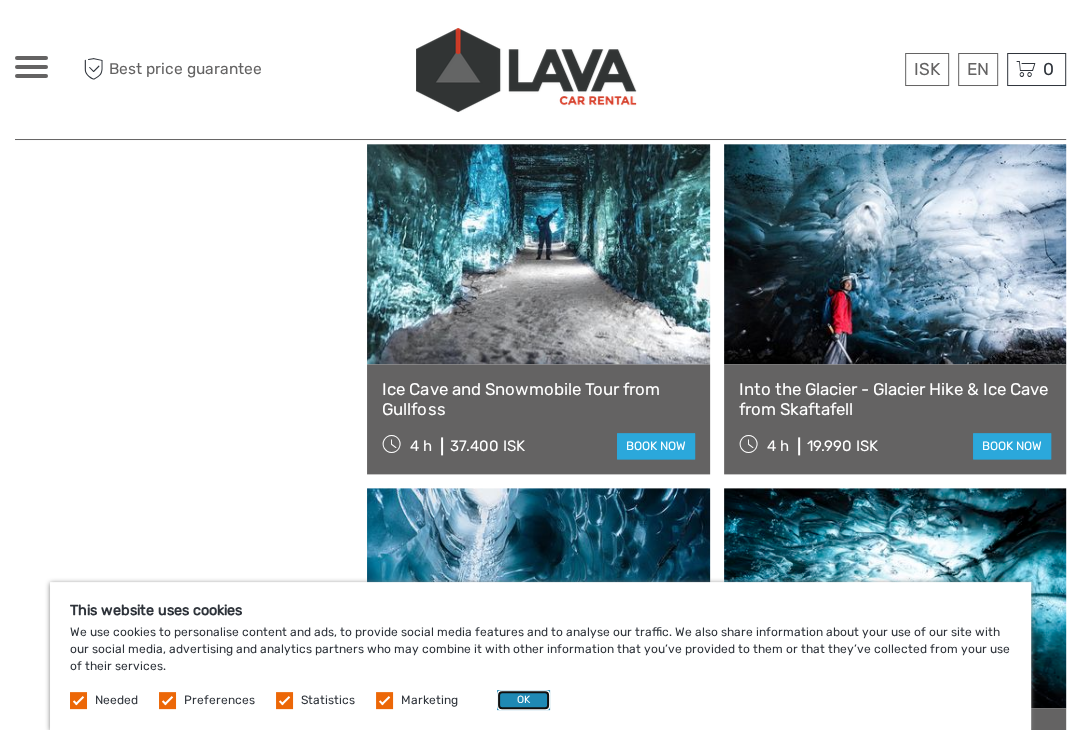 click on "OK" at bounding box center (523, 700) 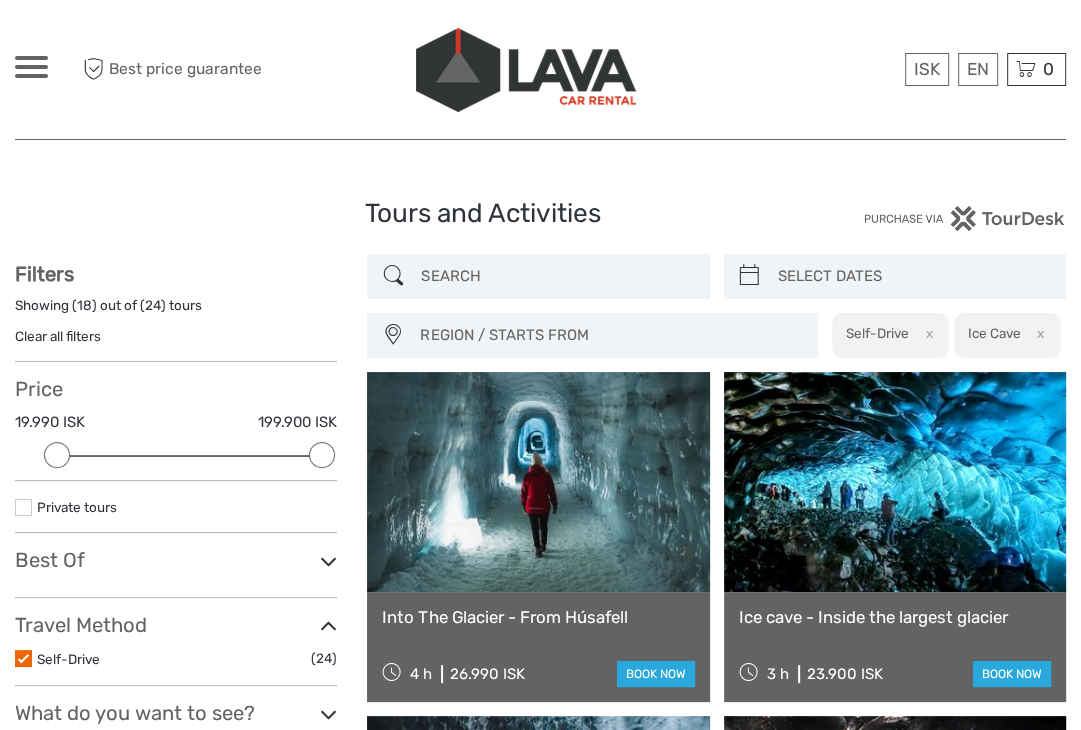 scroll, scrollTop: 95, scrollLeft: 0, axis: vertical 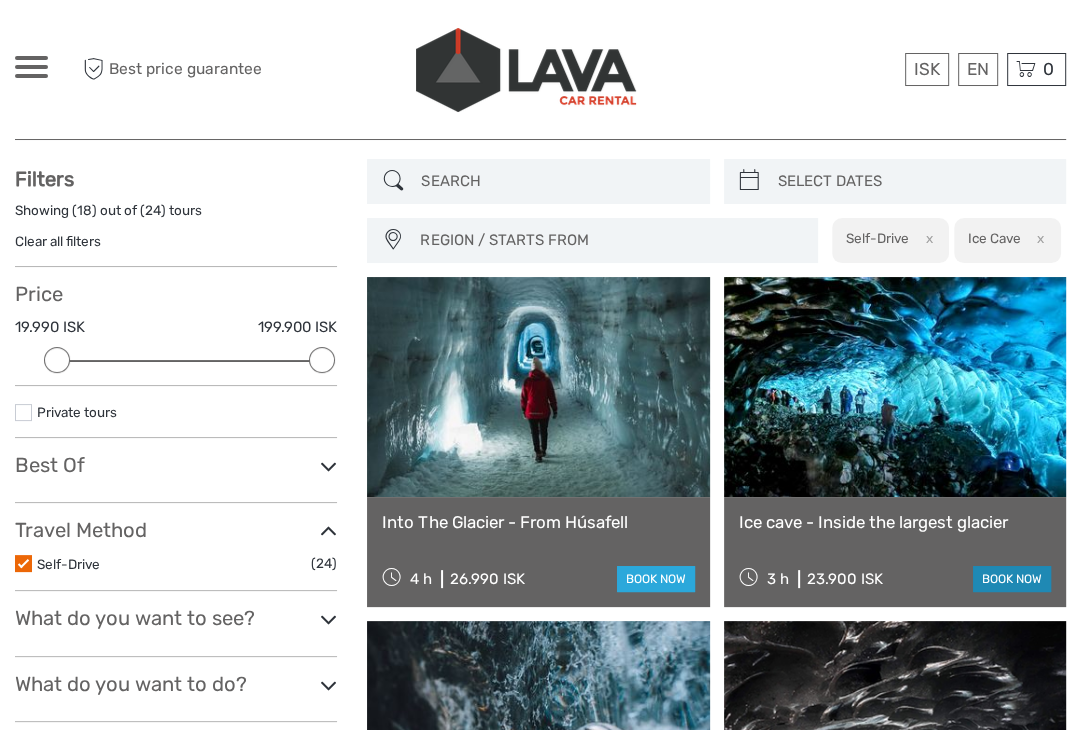 click on "book now" at bounding box center (1012, 579) 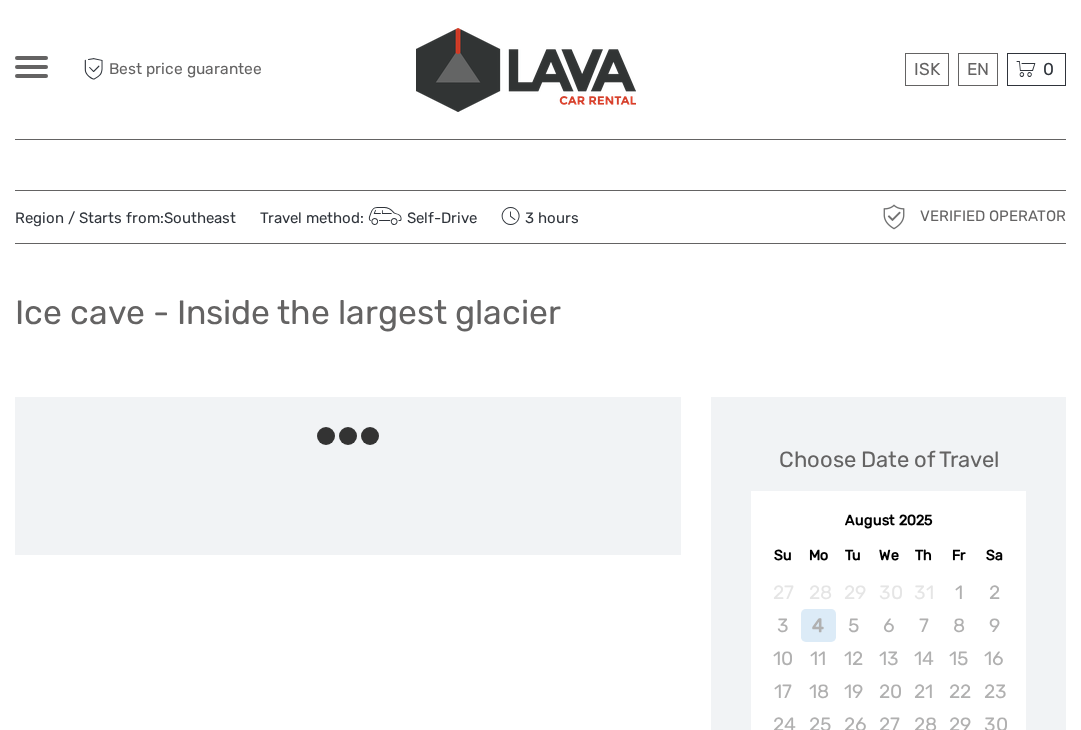 scroll, scrollTop: 0, scrollLeft: 0, axis: both 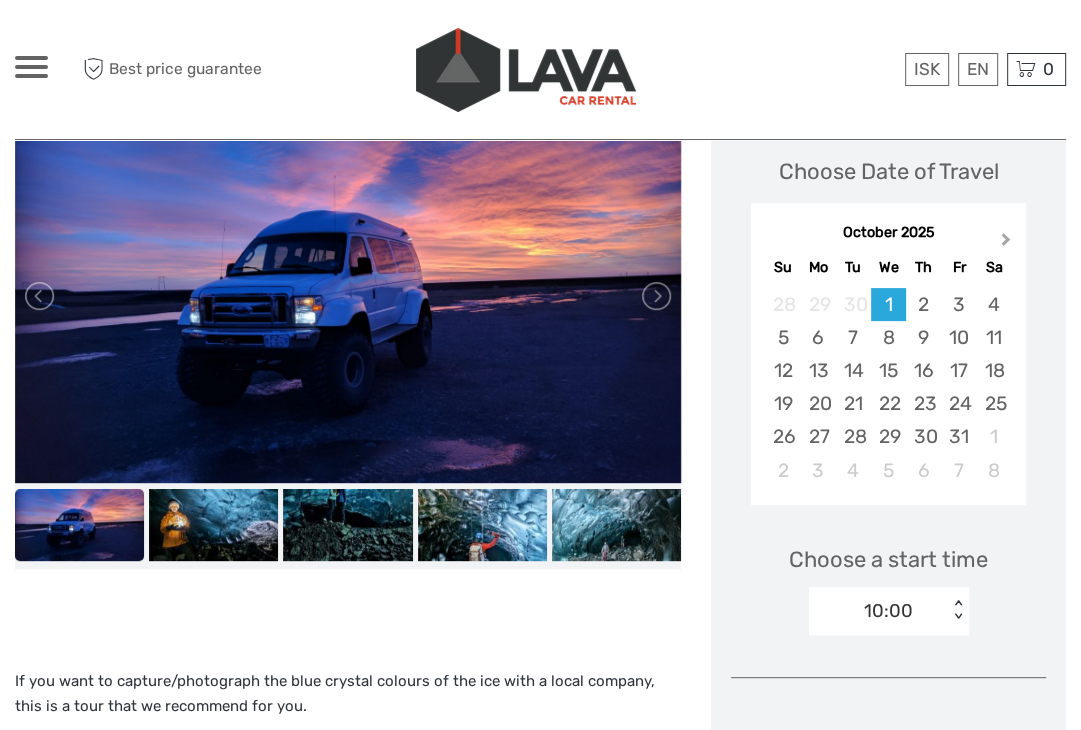 click on "Next Month" at bounding box center [1006, 243] 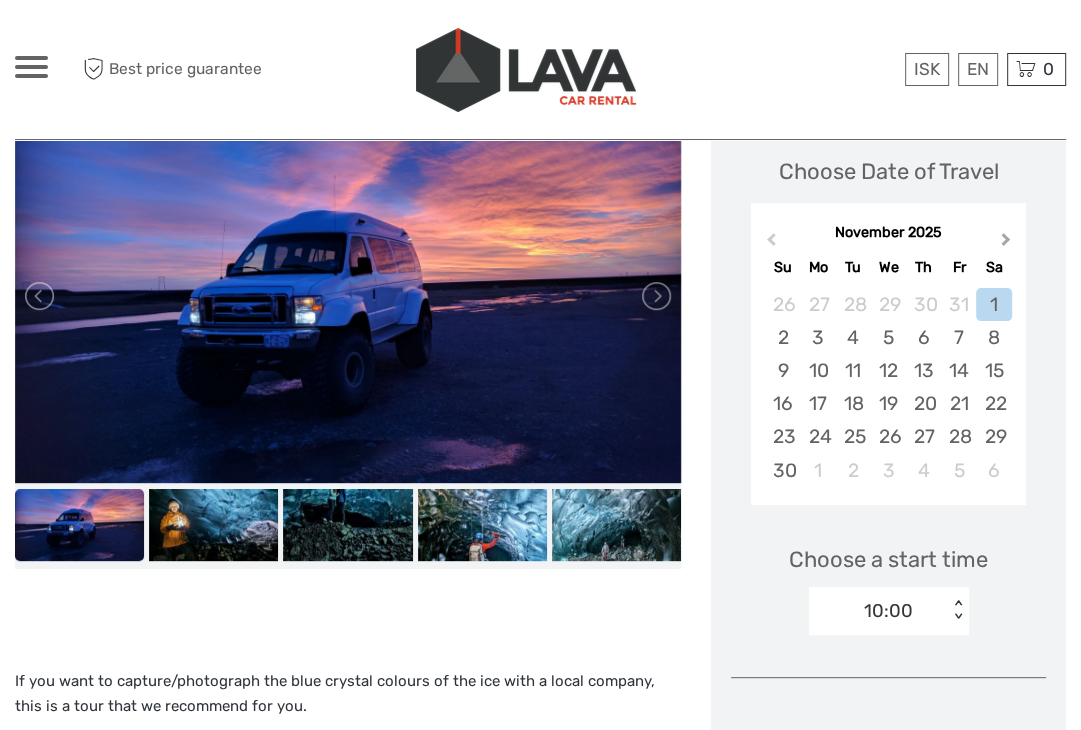 click on "Next Month" at bounding box center [1006, 243] 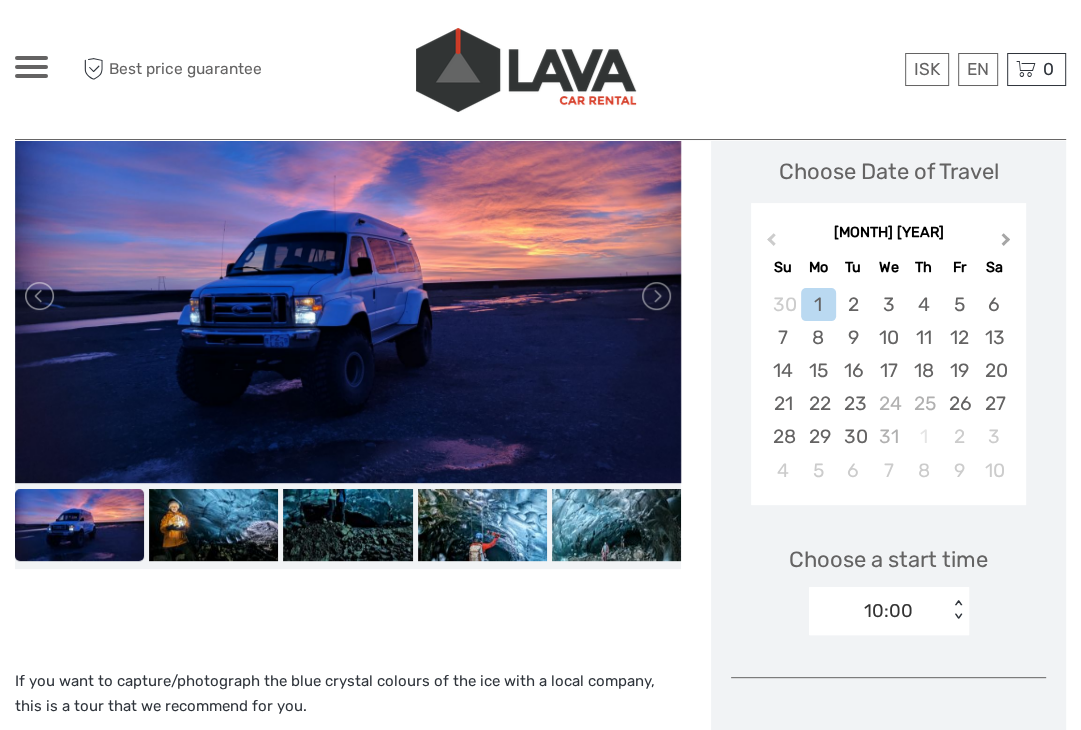 click on "Next Month" at bounding box center [1006, 243] 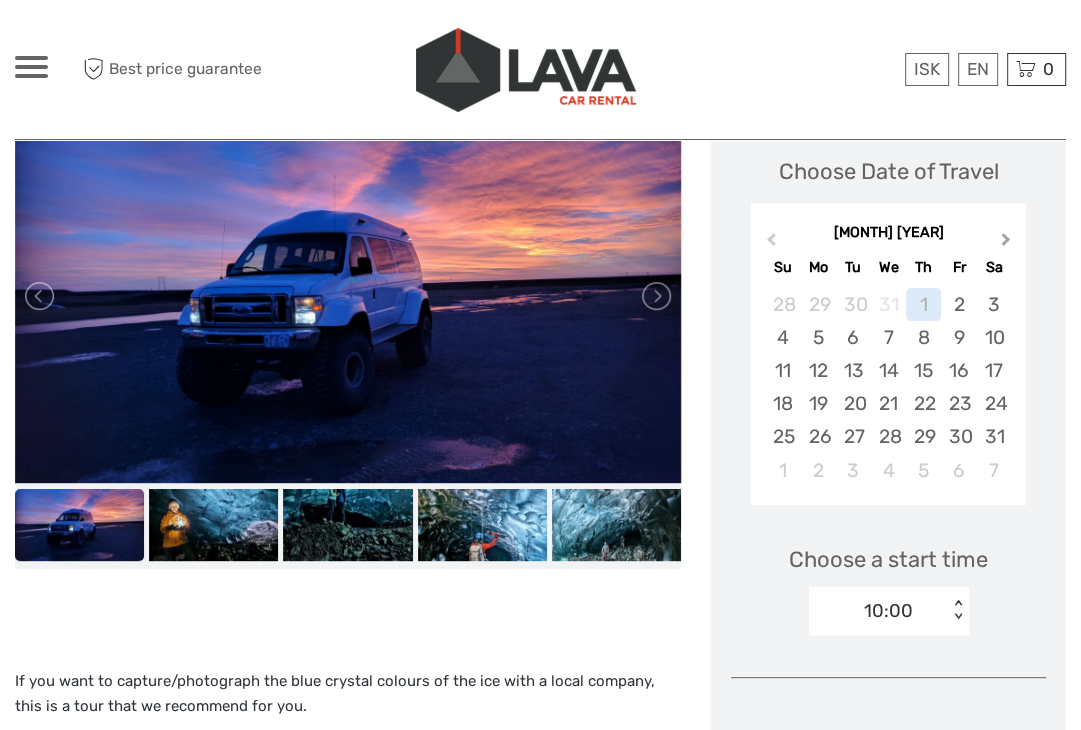 click on "Next Month" at bounding box center (1006, 243) 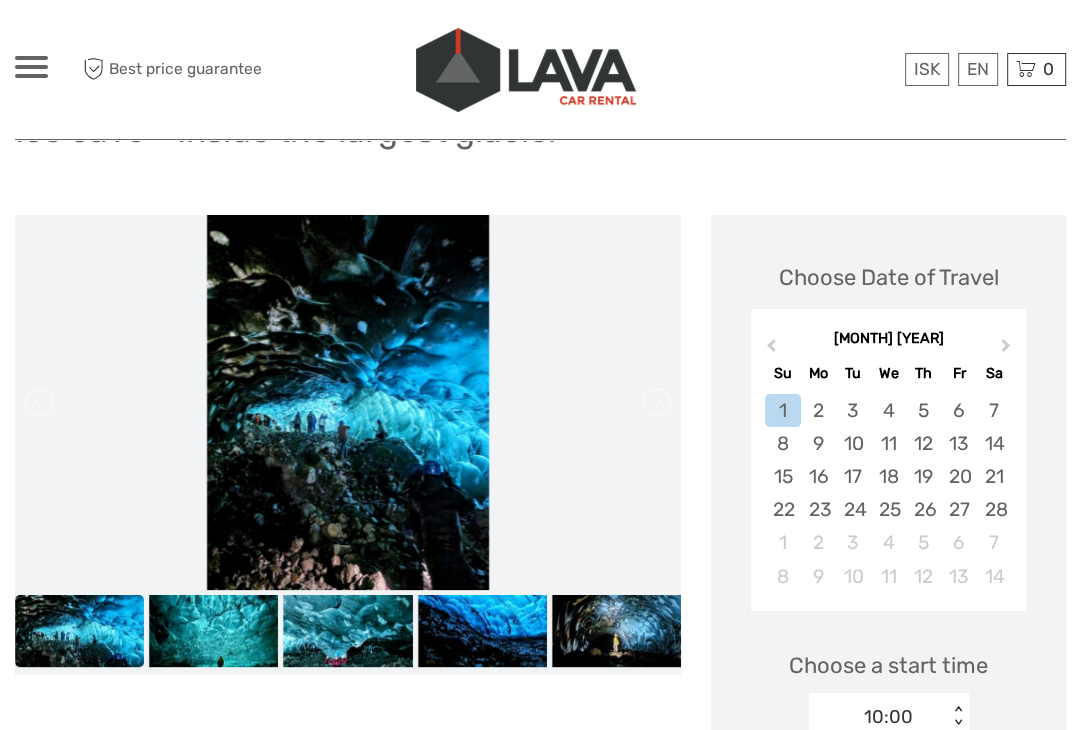 scroll, scrollTop: 179, scrollLeft: 0, axis: vertical 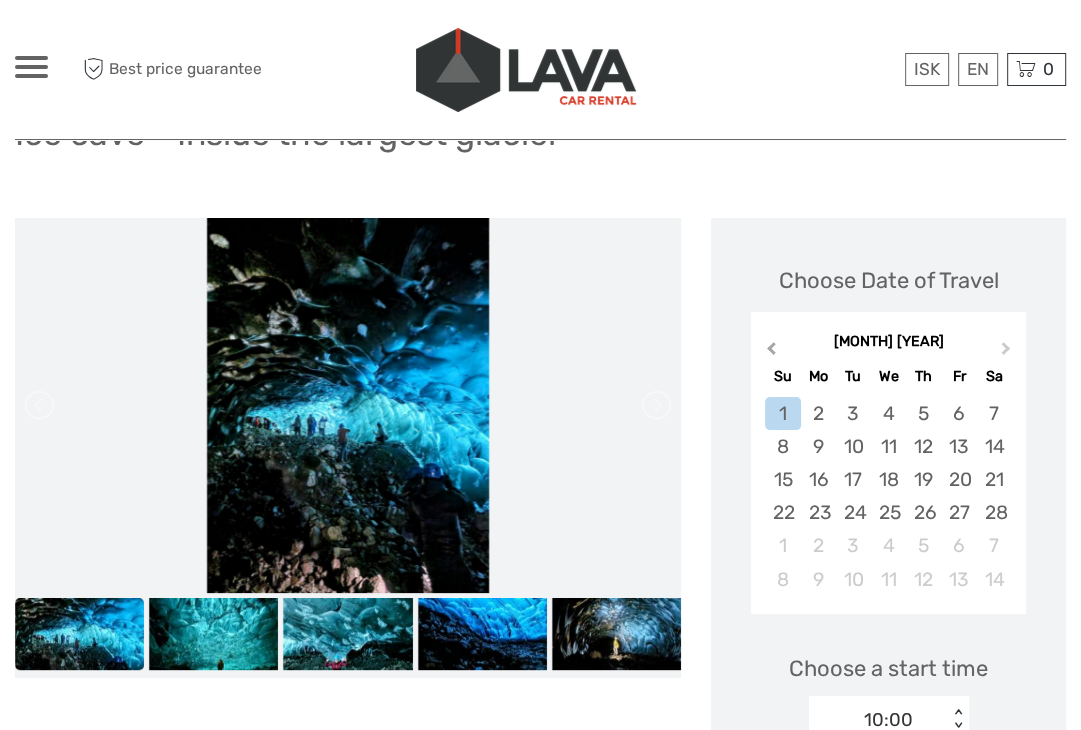 click on "Previous Month" at bounding box center [769, 353] 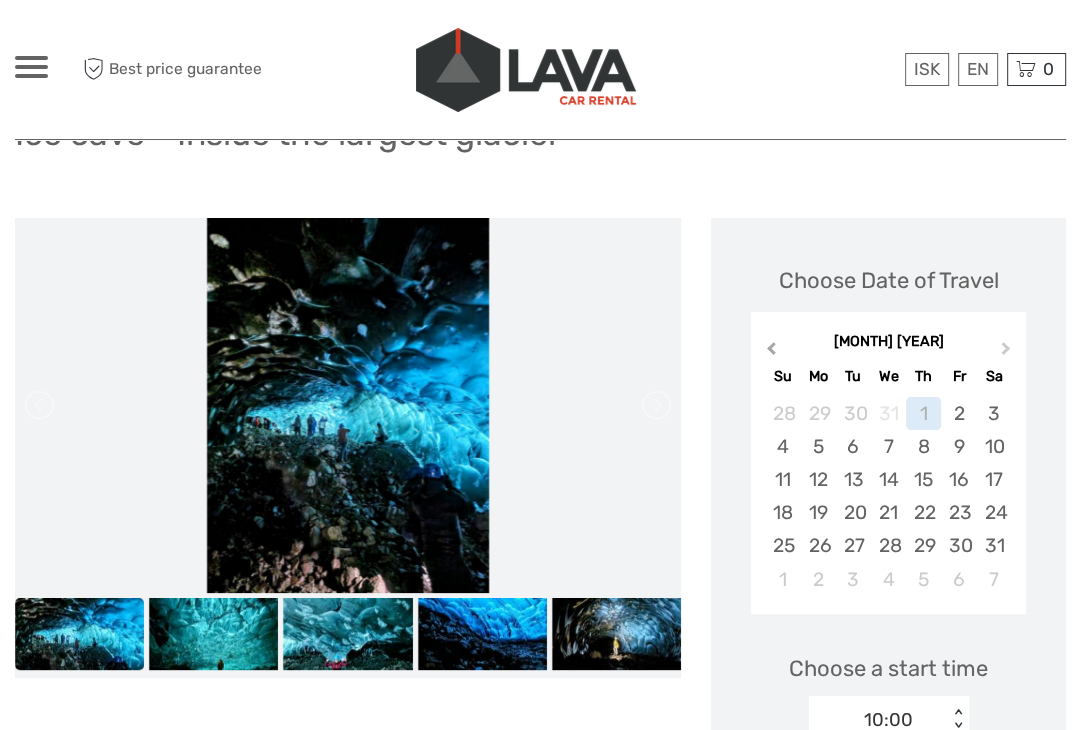 click on "Previous Month" at bounding box center [771, 352] 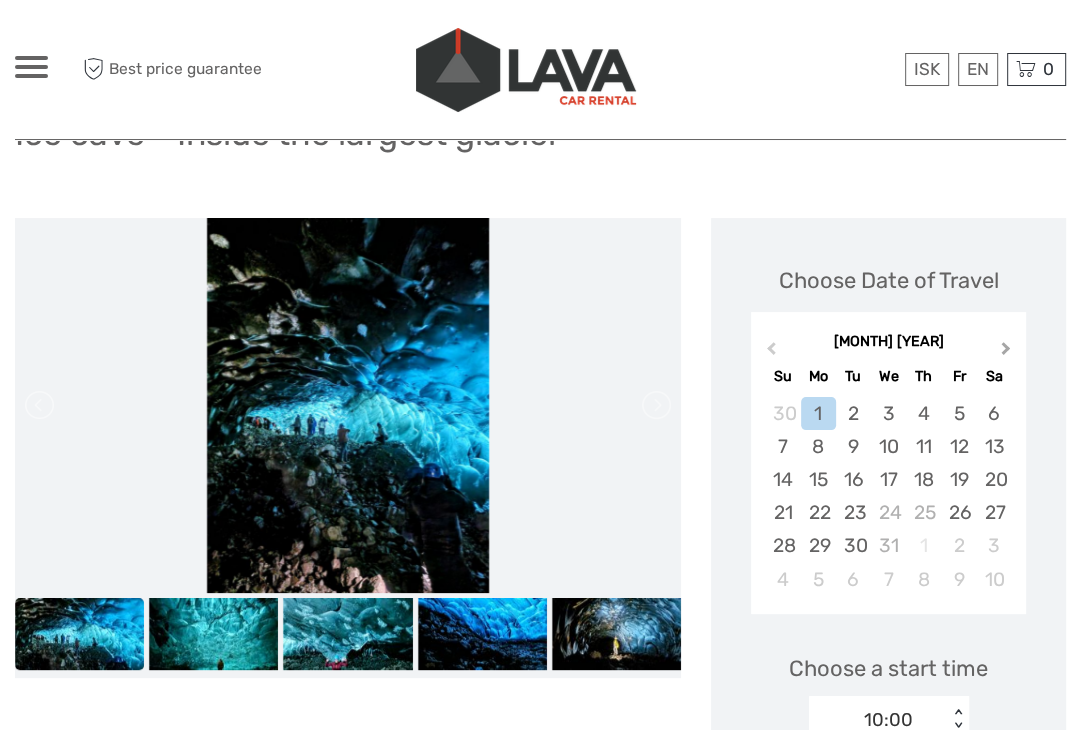 click on "Next Month" at bounding box center (1008, 353) 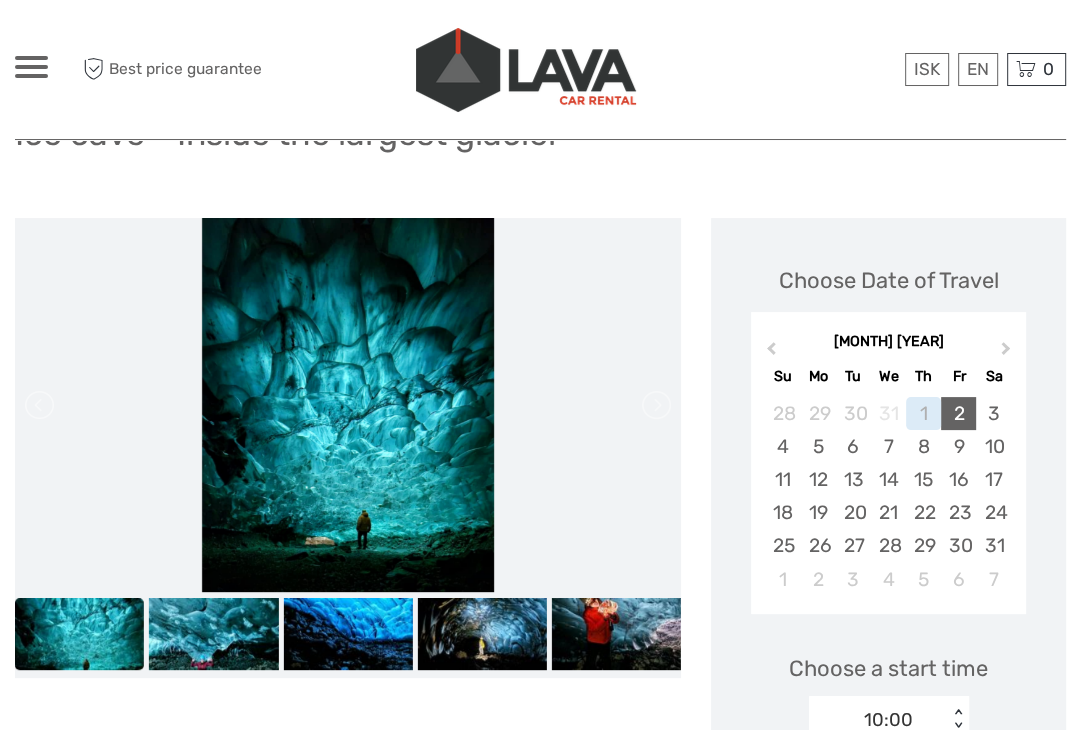 click on "2" at bounding box center [958, 413] 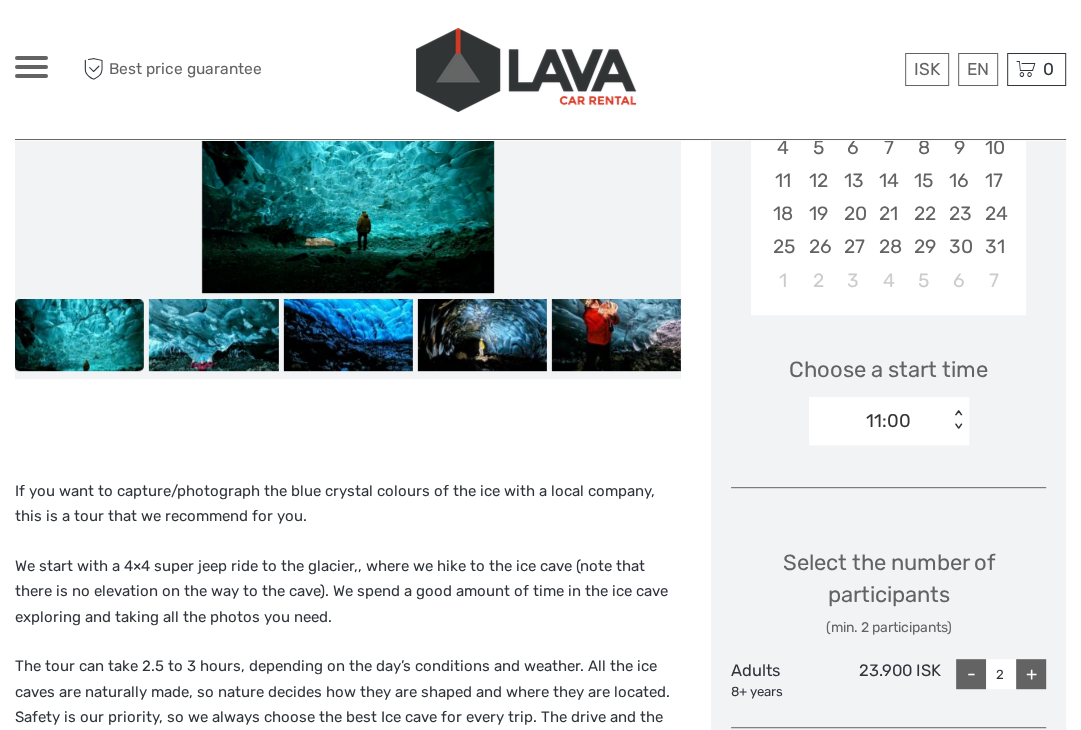 scroll, scrollTop: 484, scrollLeft: 0, axis: vertical 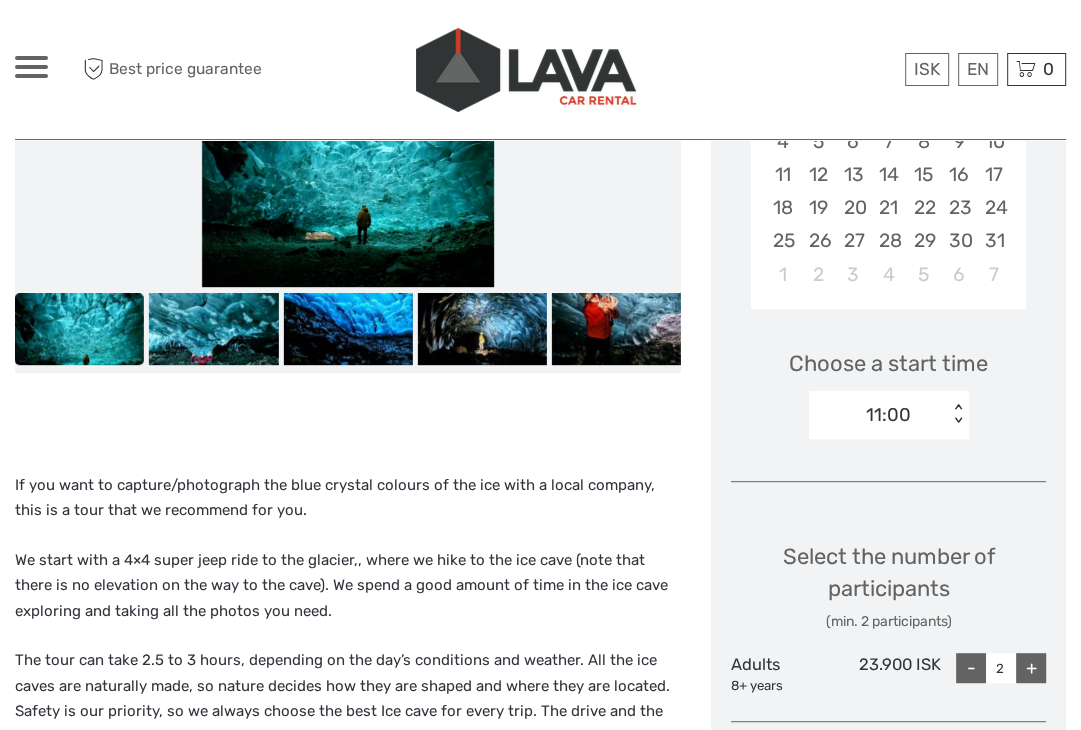 click on "11:00" at bounding box center [878, 415] 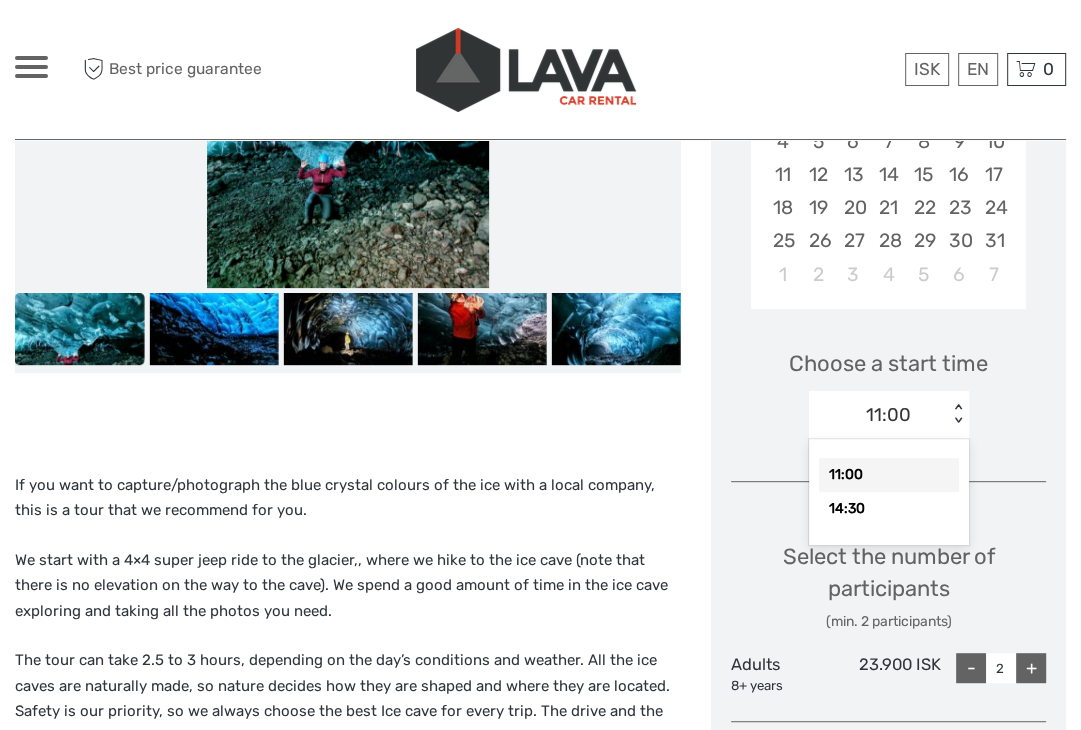 click on "11:00" at bounding box center (889, 475) 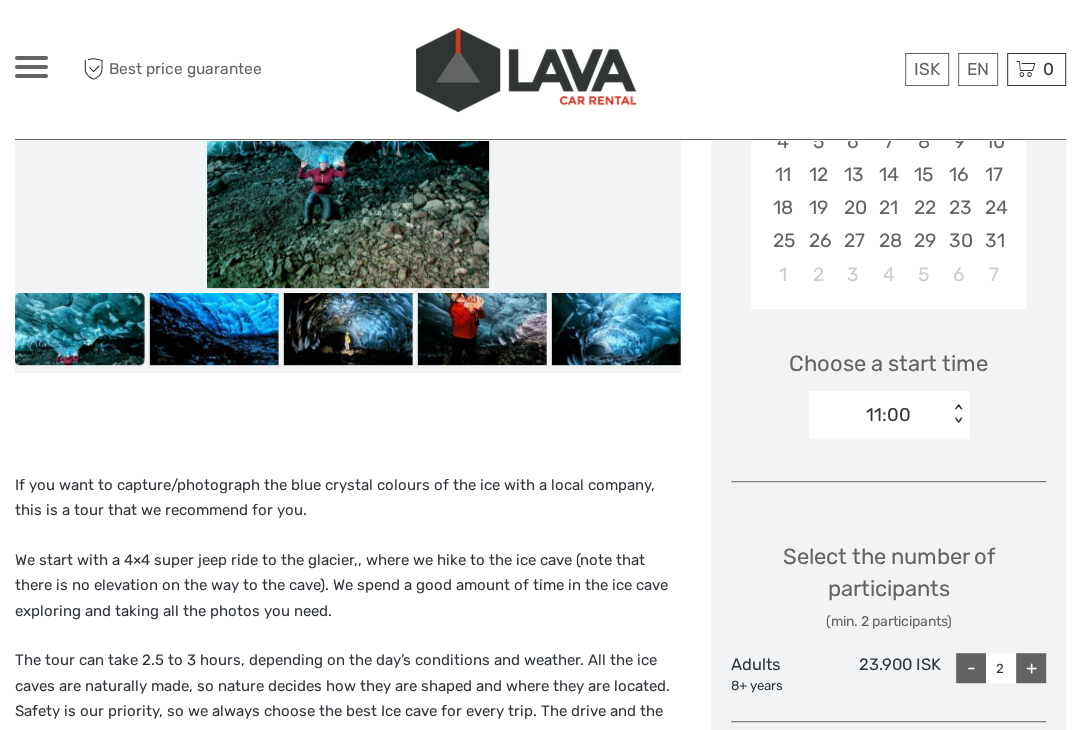scroll, scrollTop: 688, scrollLeft: 0, axis: vertical 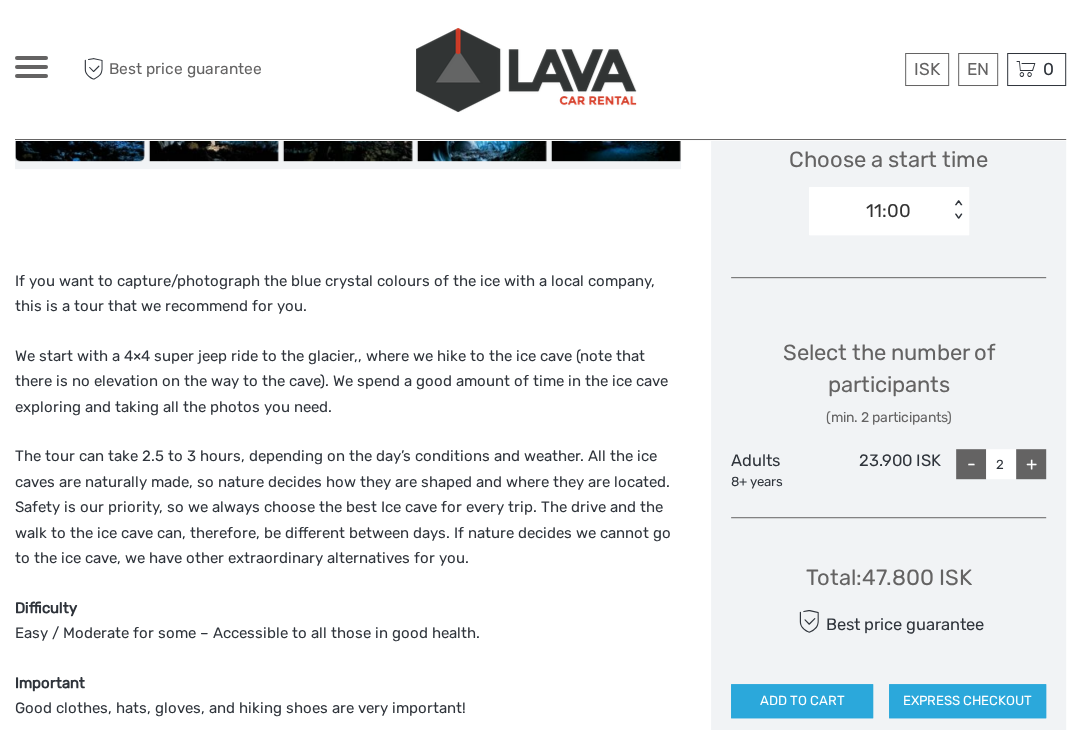 click on "-" at bounding box center [971, 464] 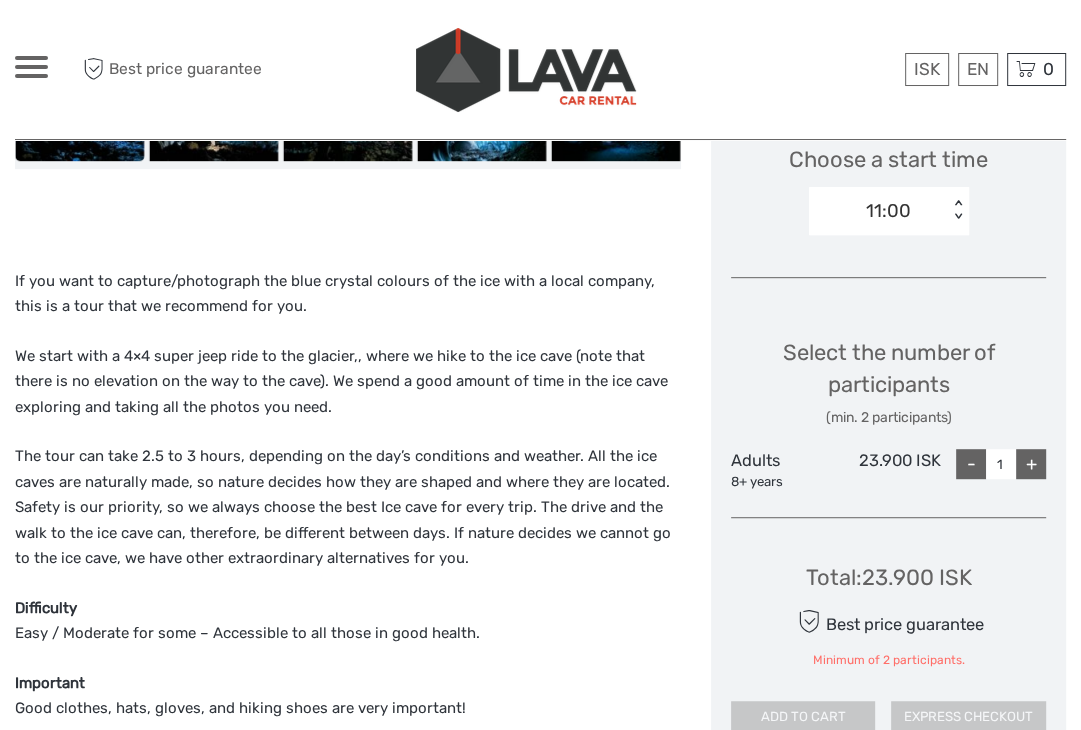 click on "+" at bounding box center (1031, 464) 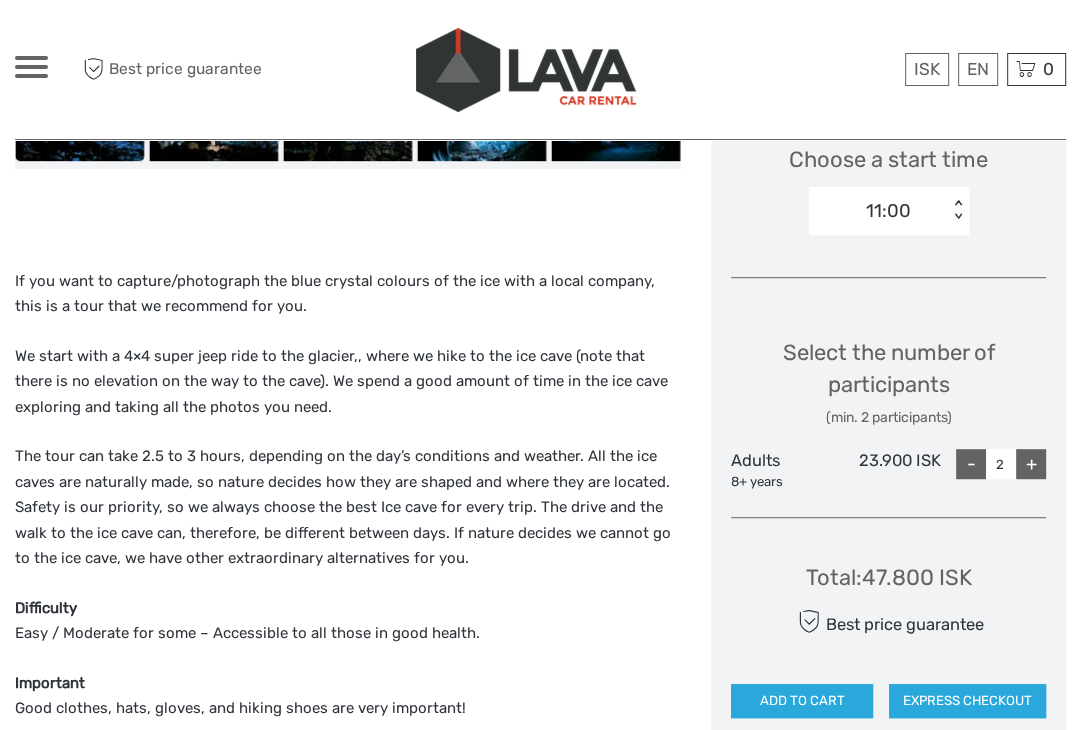 click on "+" at bounding box center [1031, 464] 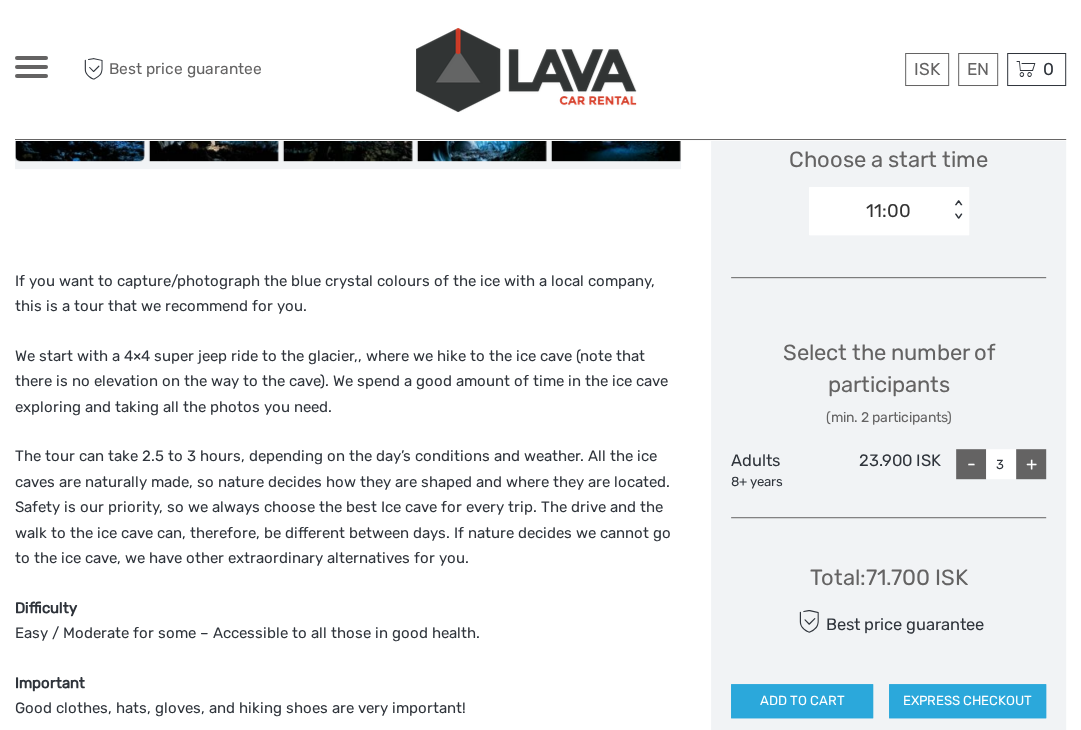 click on "+" at bounding box center (1031, 464) 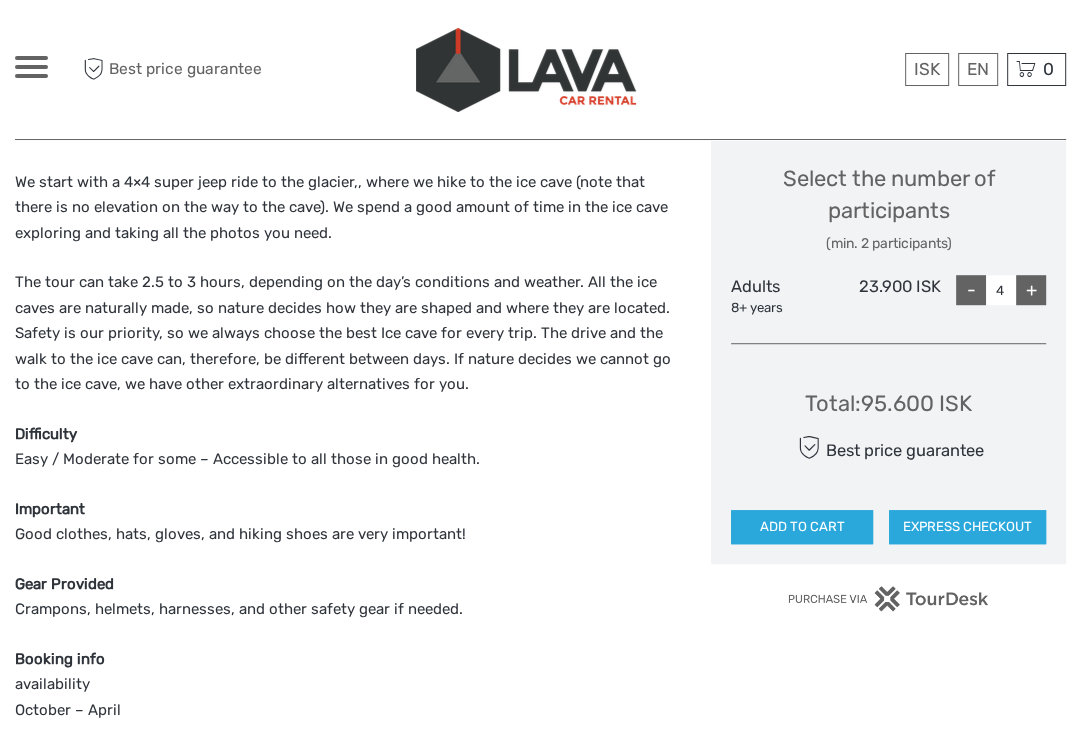 scroll, scrollTop: 876, scrollLeft: 0, axis: vertical 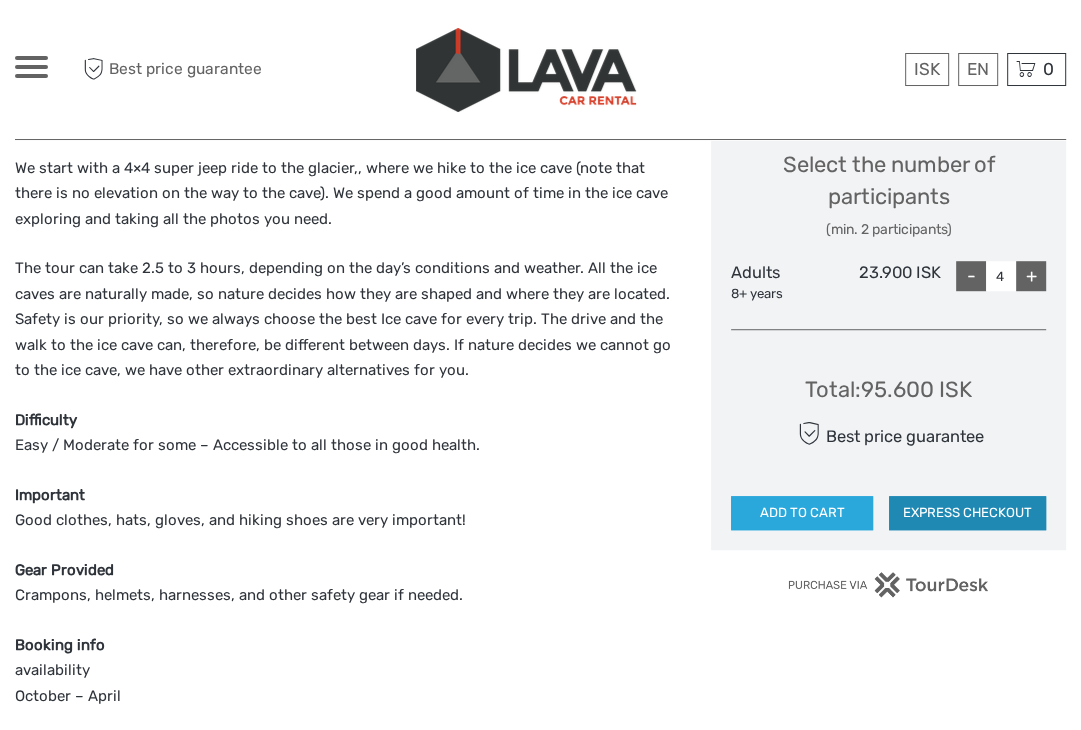 click on "EXPRESS CHECKOUT" at bounding box center (967, 513) 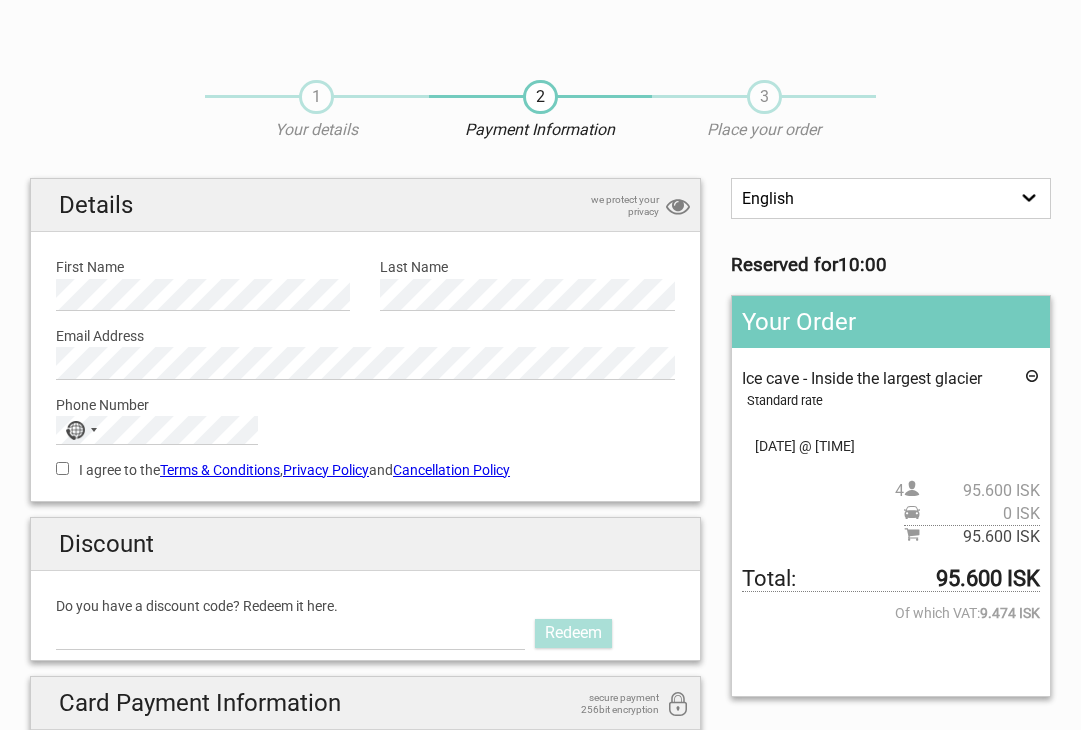 scroll, scrollTop: 0, scrollLeft: 0, axis: both 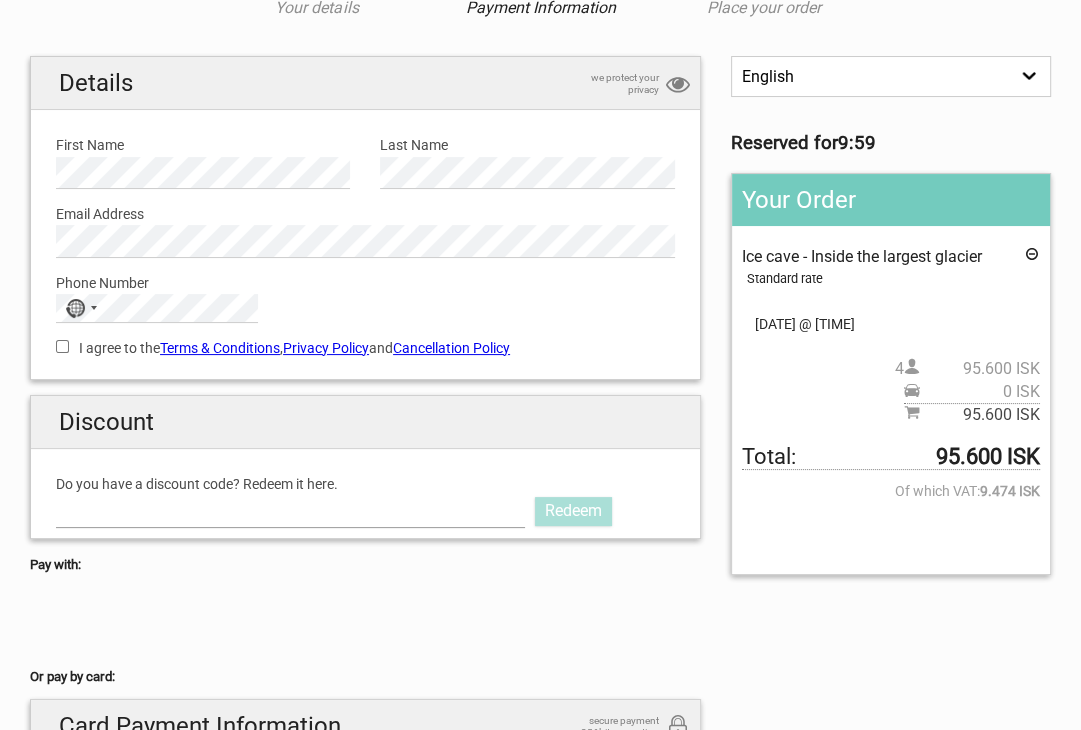 click on "Do you have a discount code? Redeem it here." at bounding box center [290, 511] 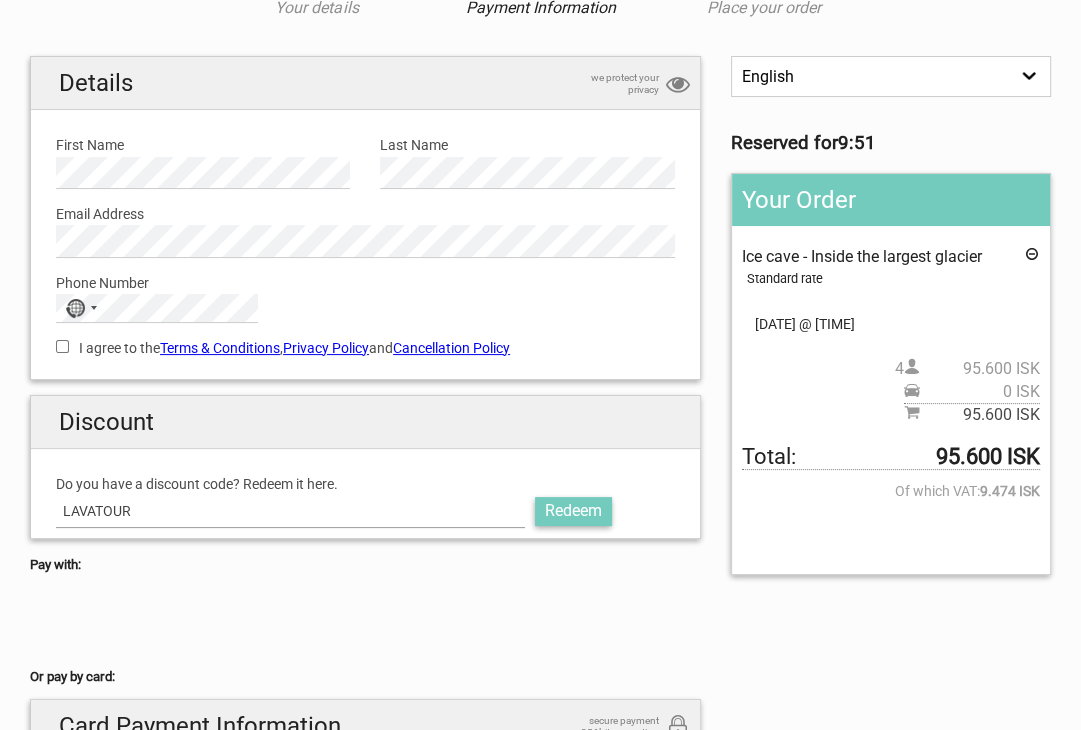 type on "LAVATOUR" 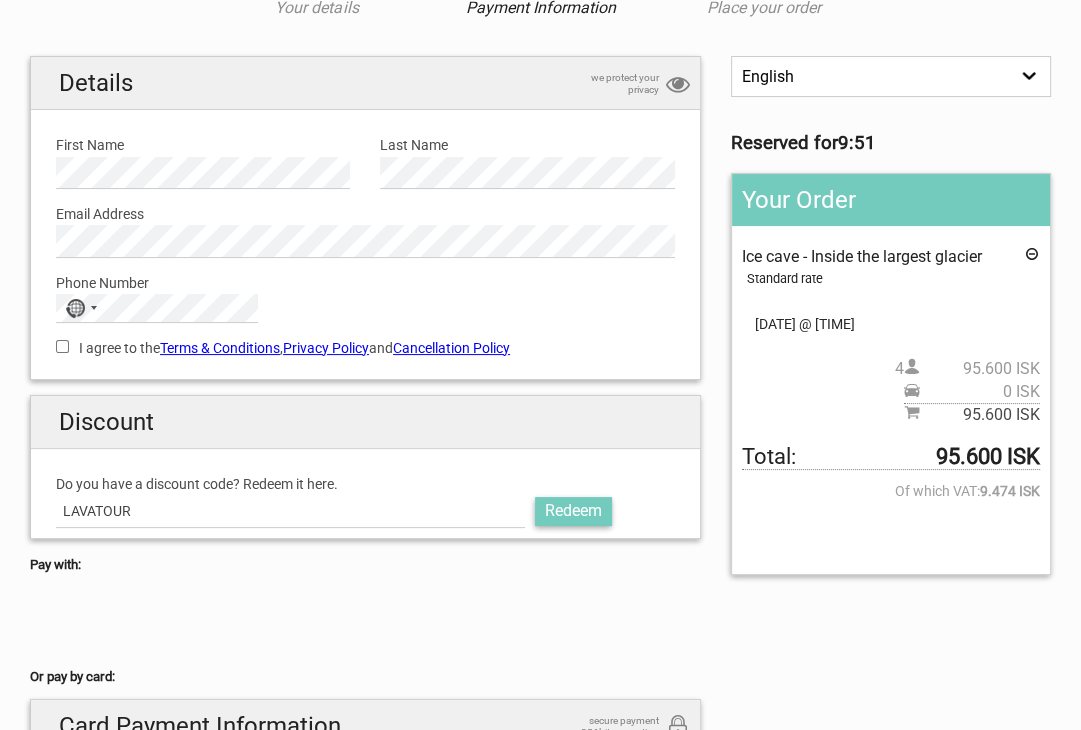 click on "Redeem" at bounding box center [573, 511] 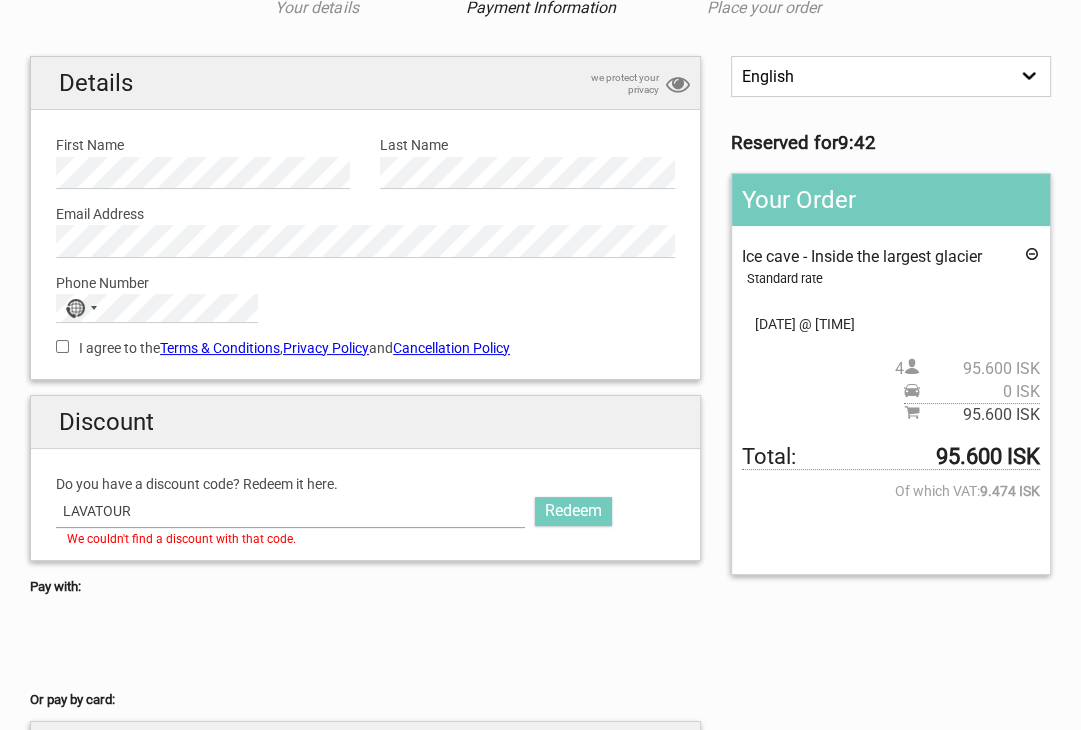 click on "LAVATOUR" at bounding box center (290, 511) 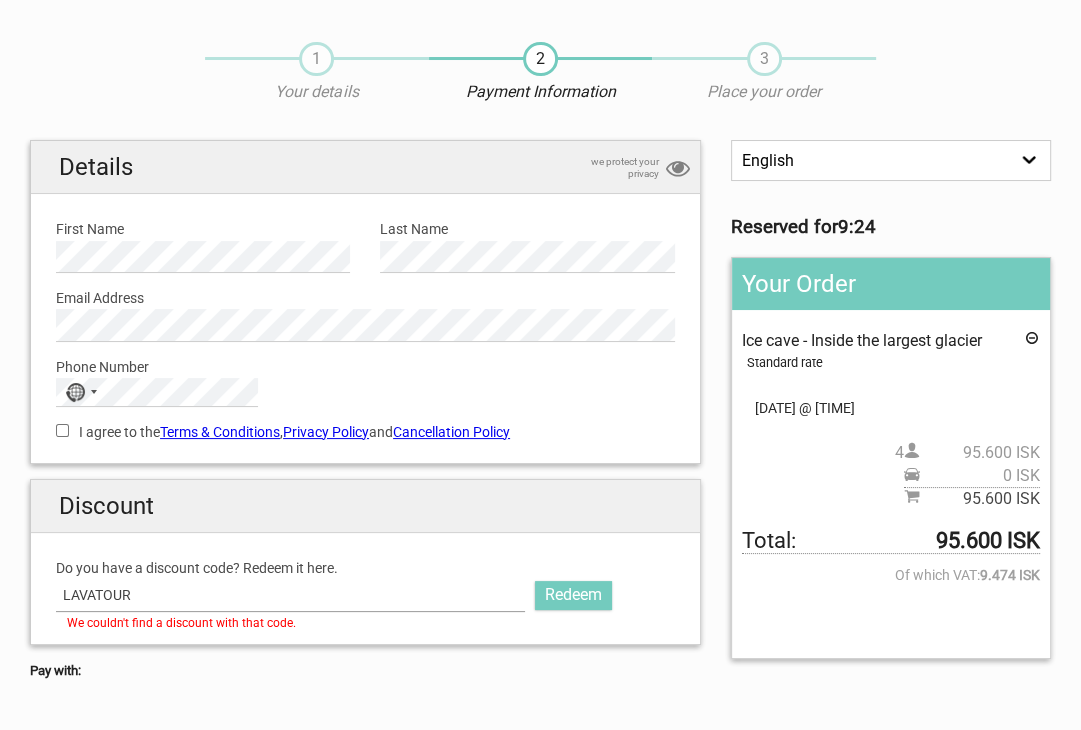 scroll, scrollTop: 0, scrollLeft: 0, axis: both 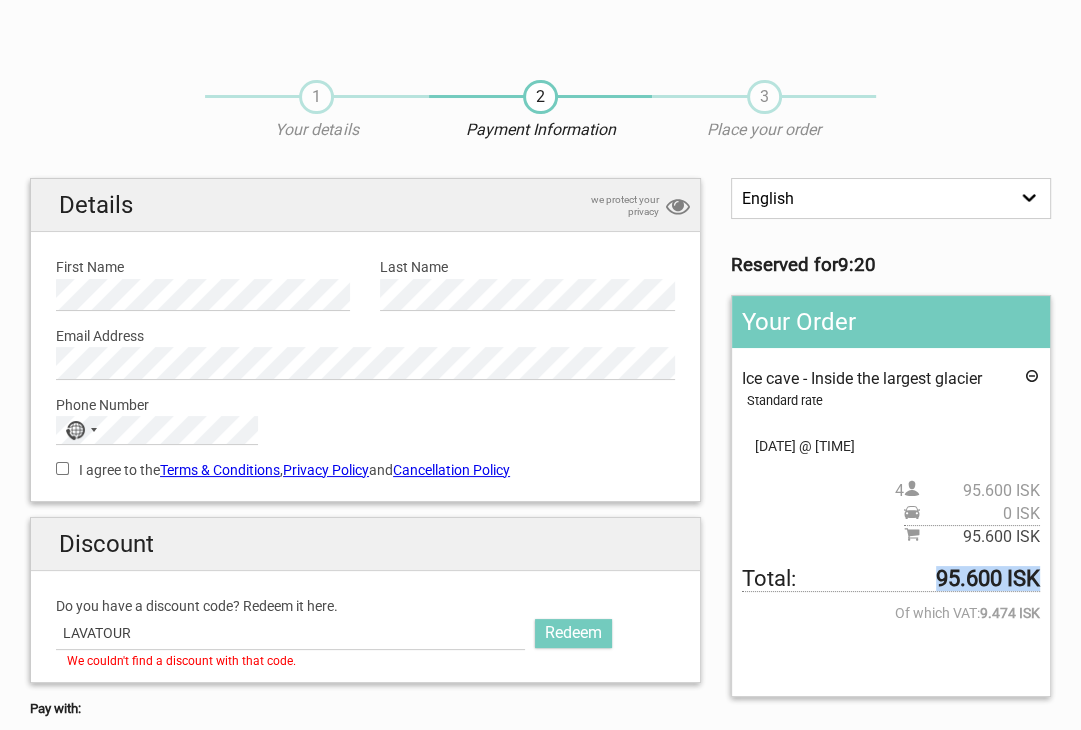 drag, startPoint x: 934, startPoint y: 571, endPoint x: 1033, endPoint y: 577, distance: 99.18165 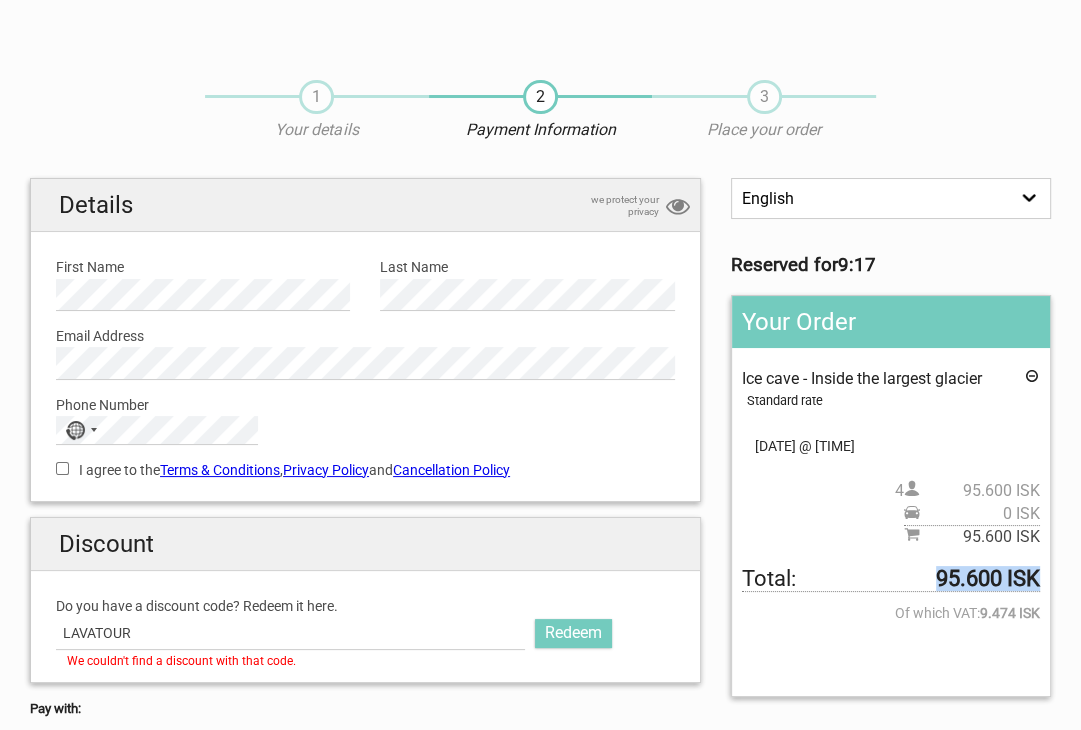 copy on "95.600 ISK" 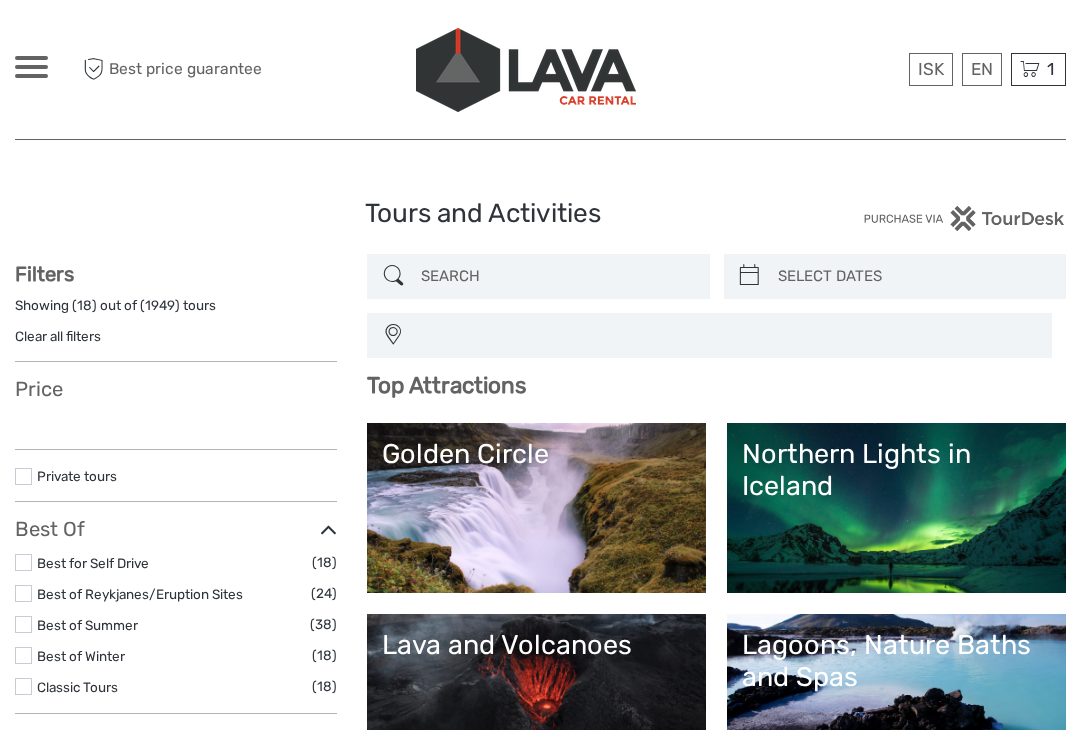 select 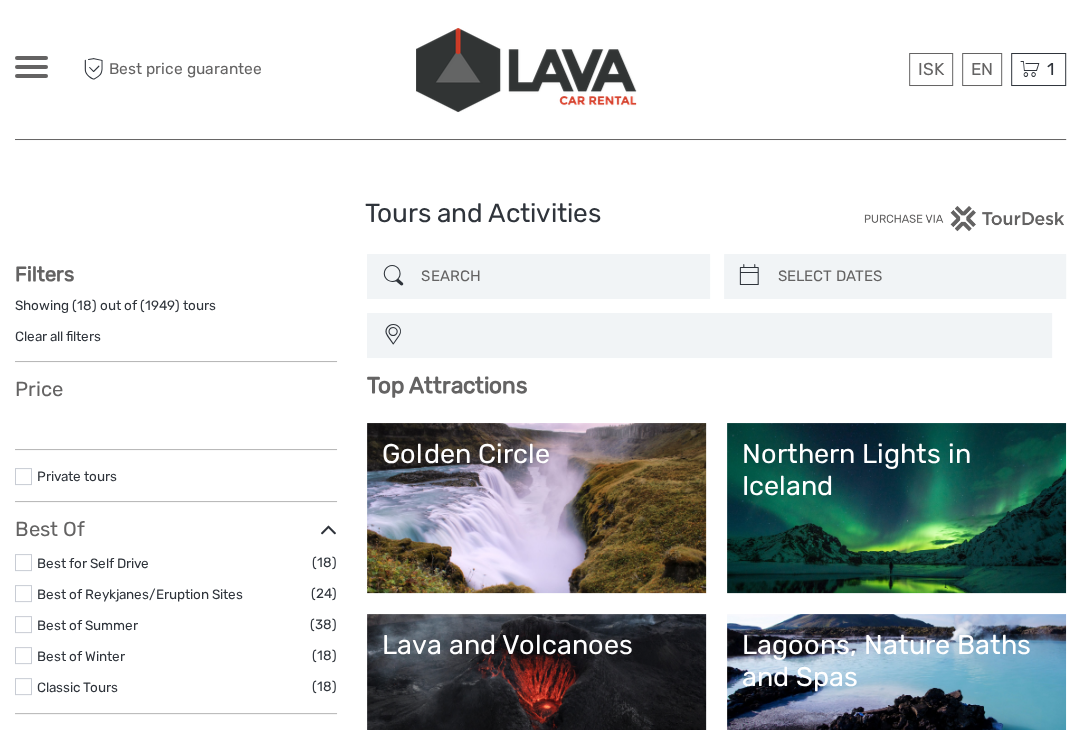 select 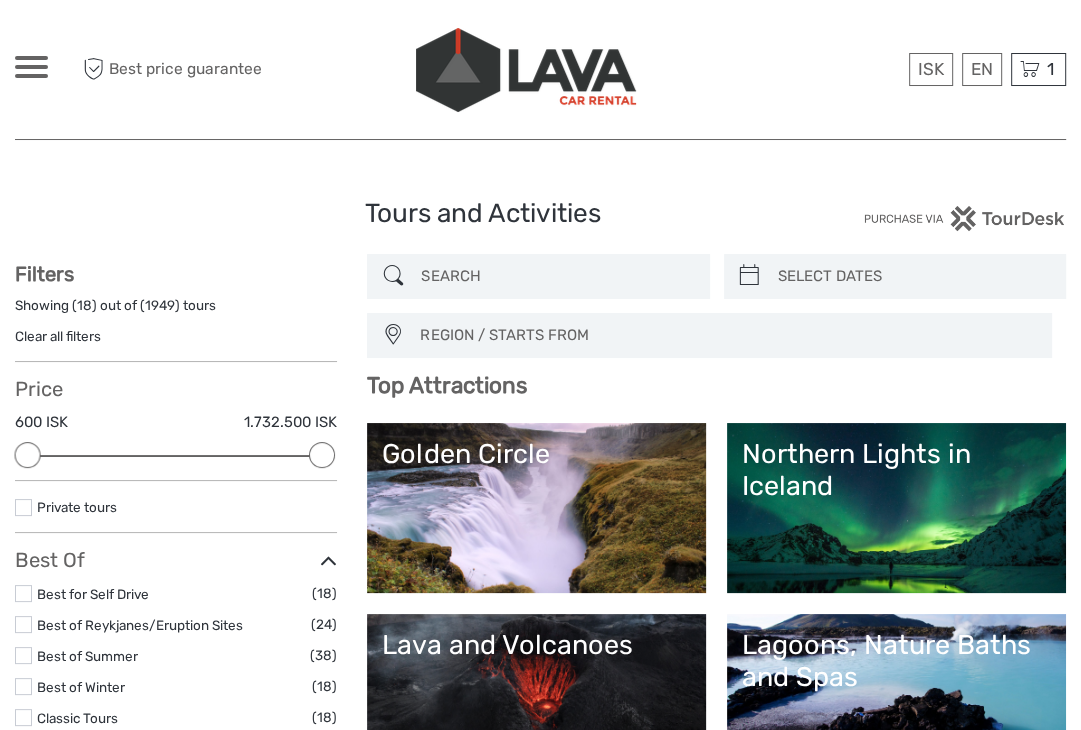 scroll, scrollTop: 0, scrollLeft: 0, axis: both 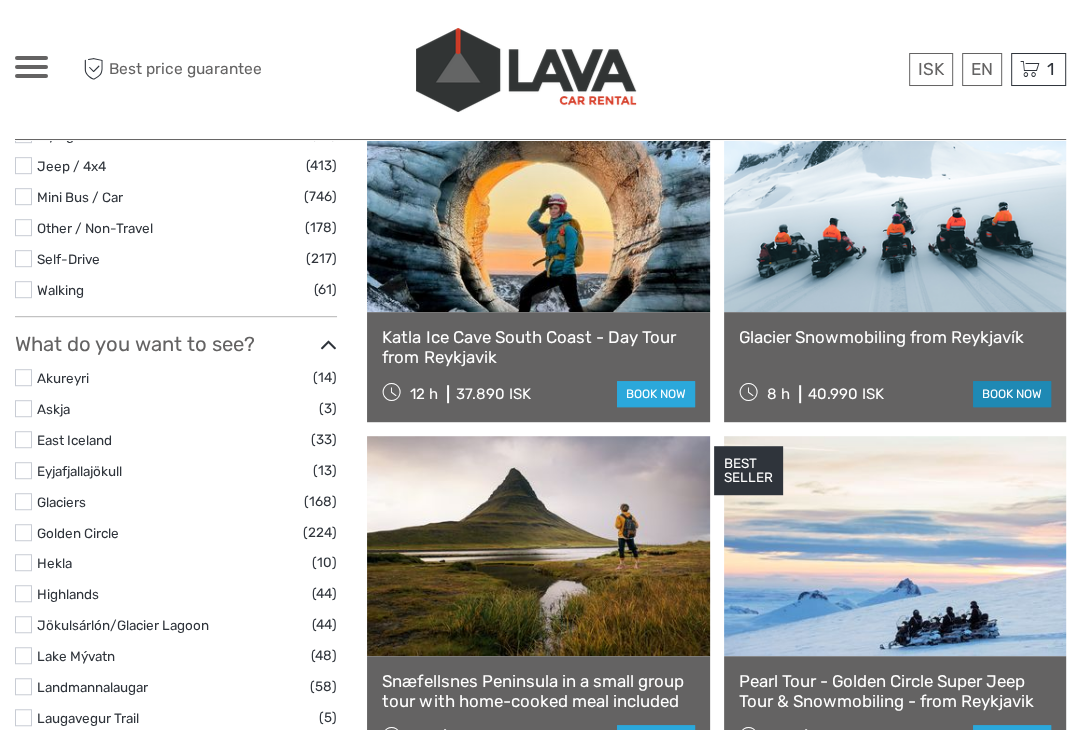 click on "book now" at bounding box center (1012, 394) 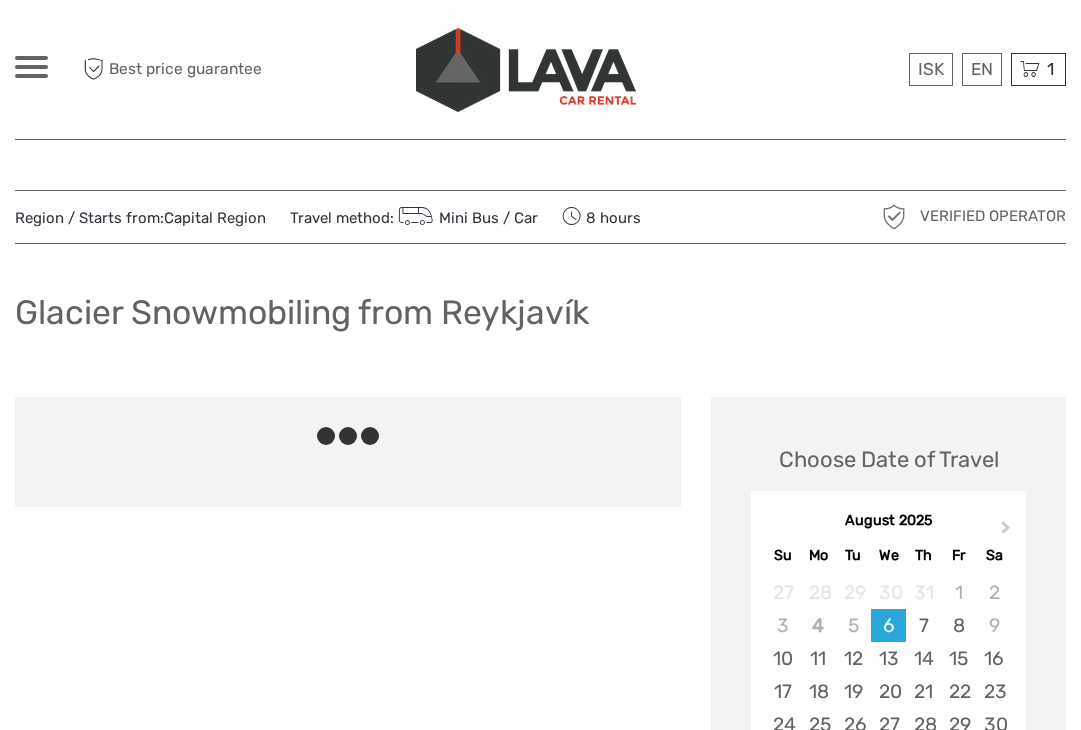scroll, scrollTop: 0, scrollLeft: 0, axis: both 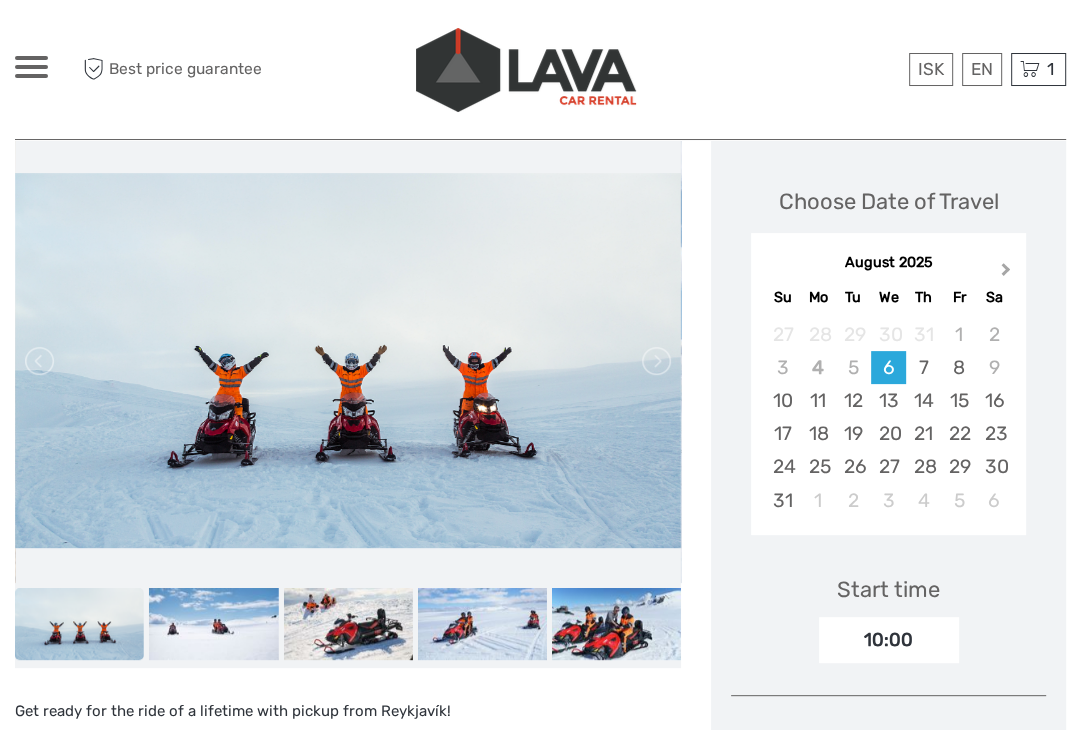 click on "Next Month" at bounding box center (1008, 274) 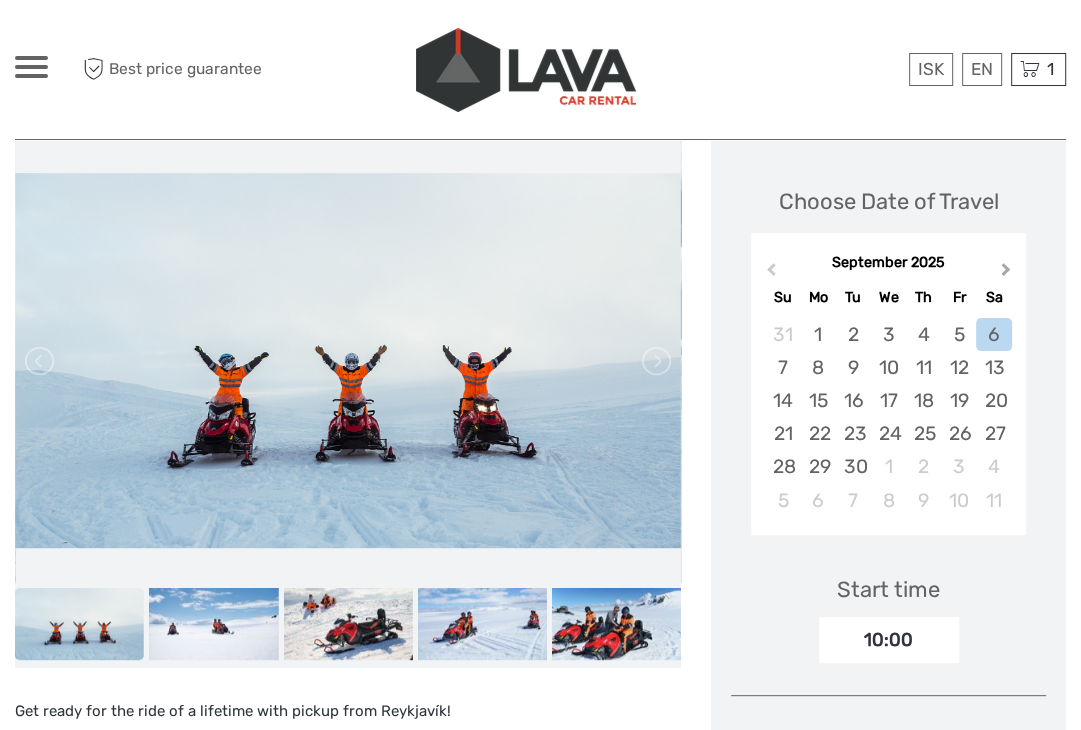 click on "Next Month" at bounding box center [1008, 274] 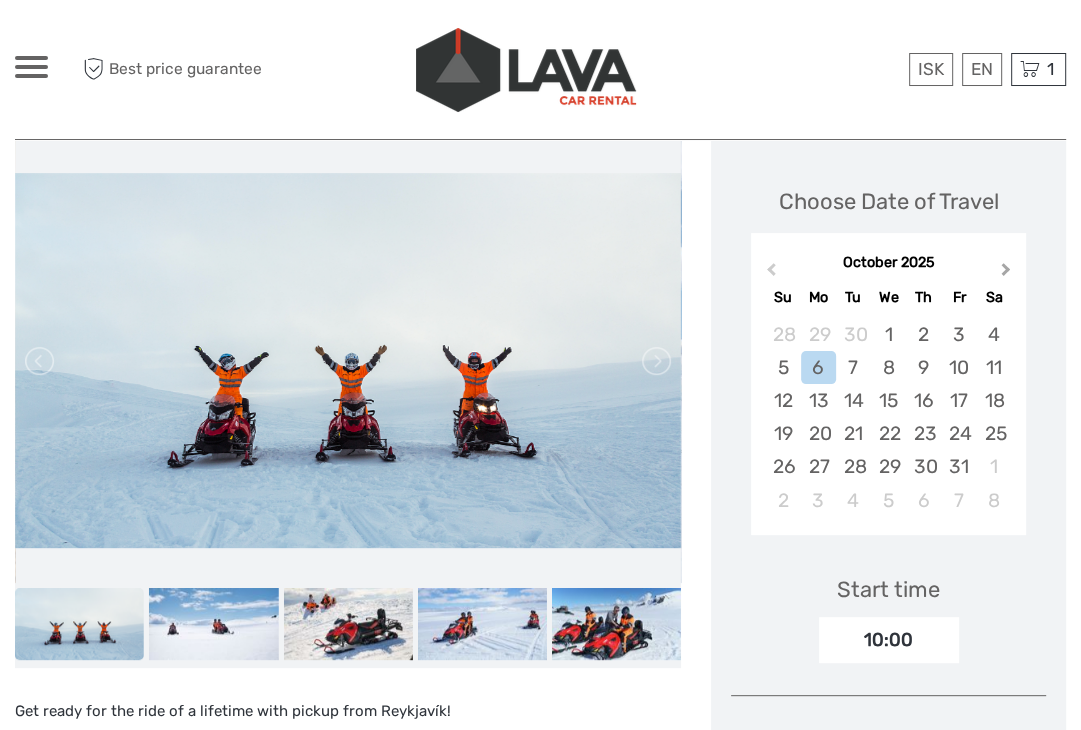 click on "Next Month" at bounding box center [1008, 274] 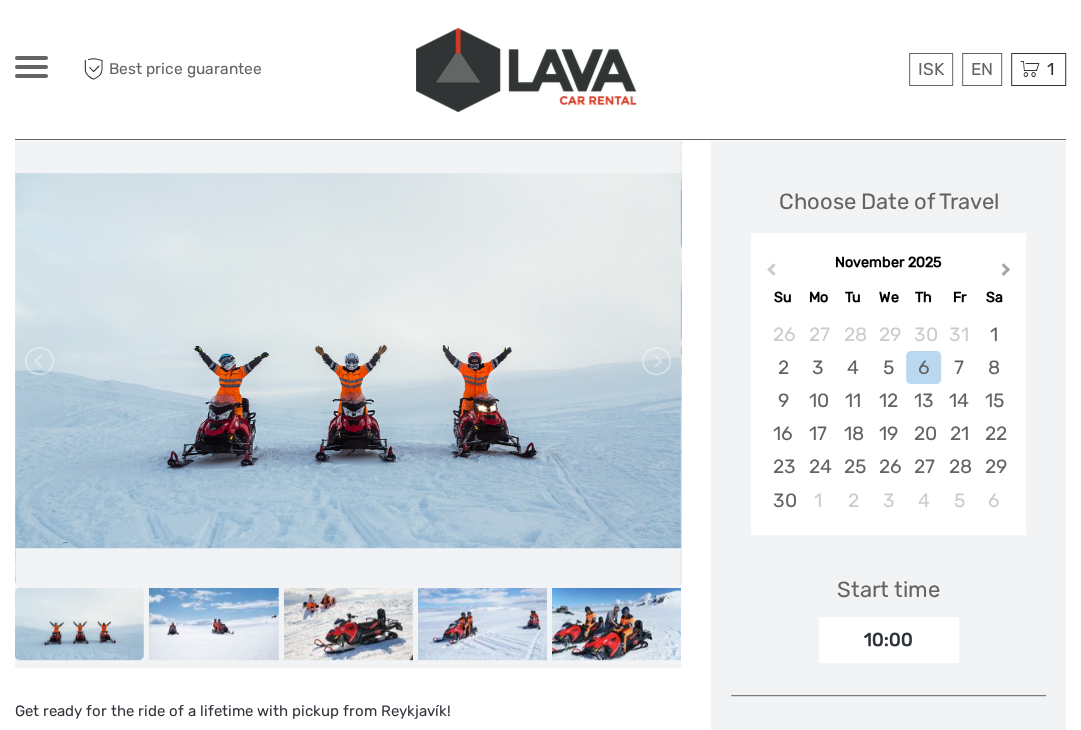 click on "Next Month" at bounding box center [1008, 274] 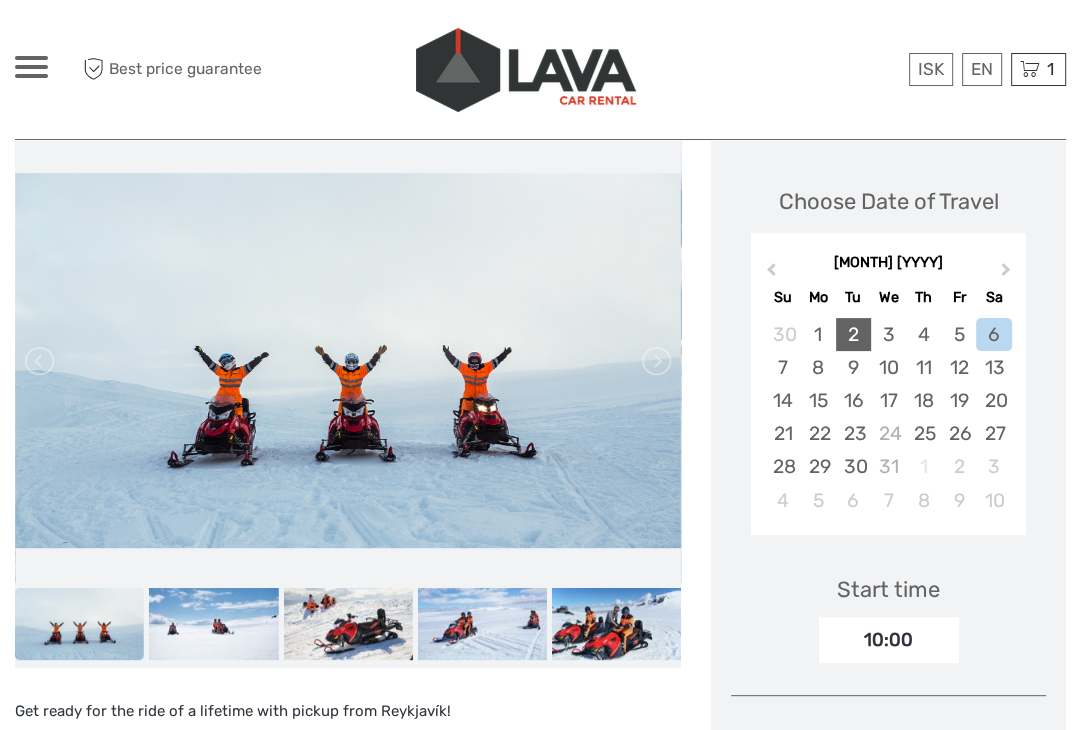 click on "2" at bounding box center (853, 334) 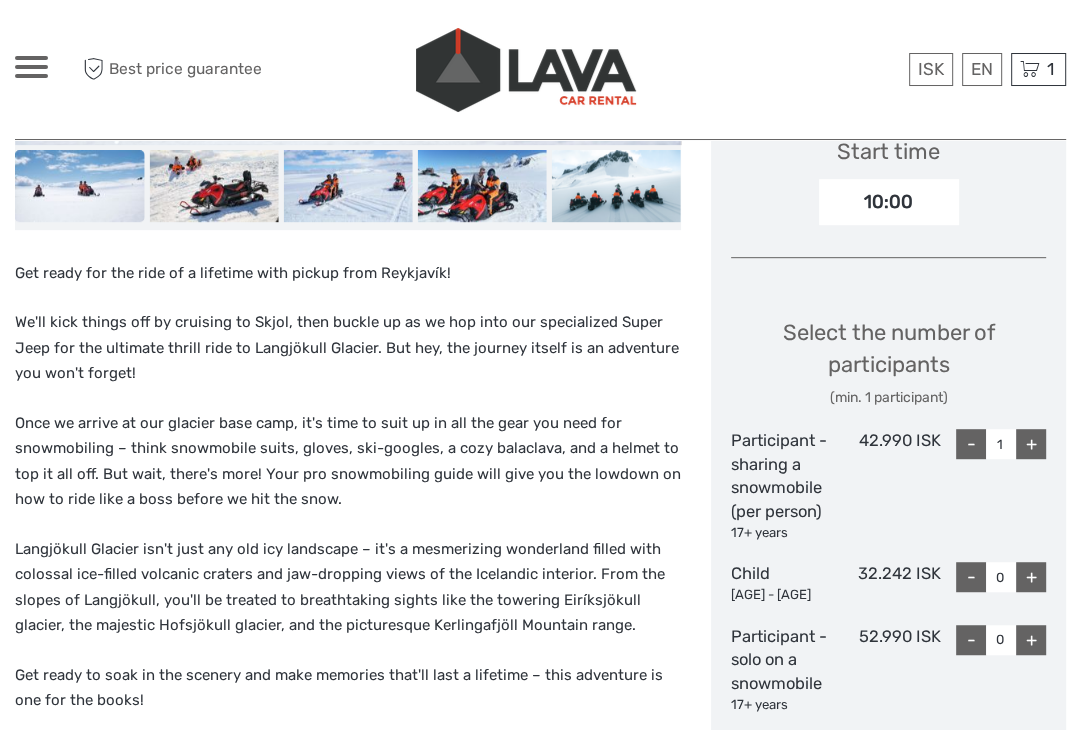 scroll, scrollTop: 700, scrollLeft: 0, axis: vertical 